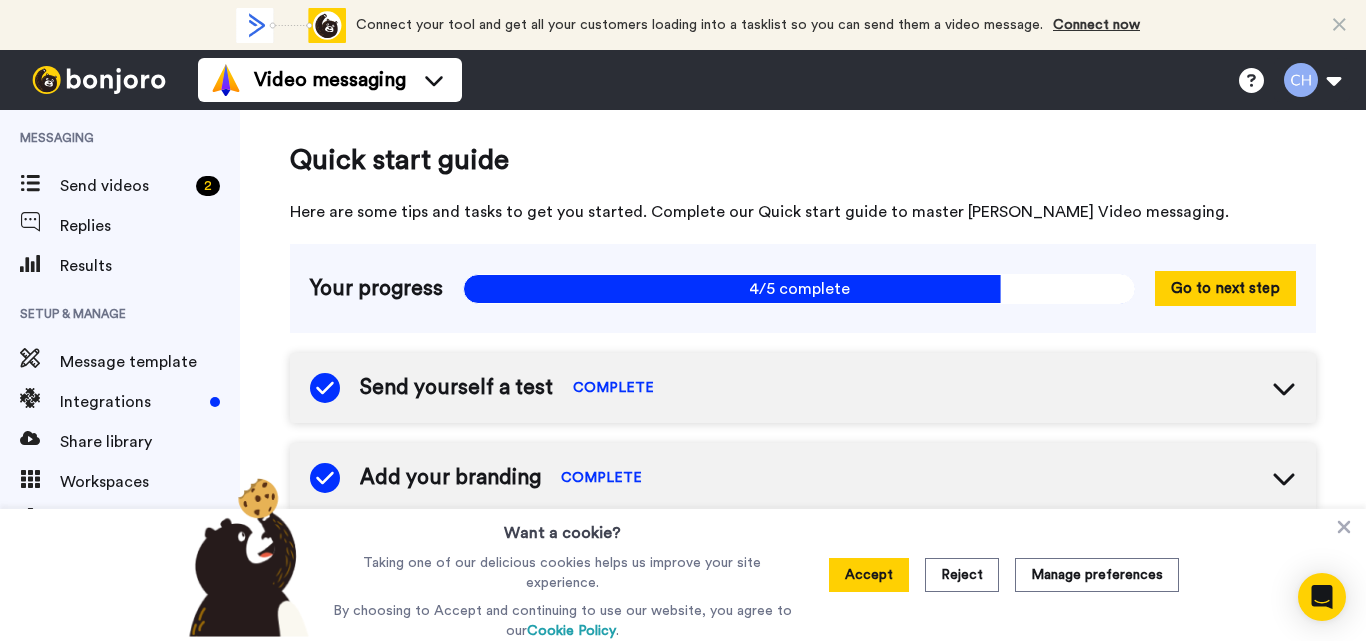 scroll, scrollTop: 0, scrollLeft: 0, axis: both 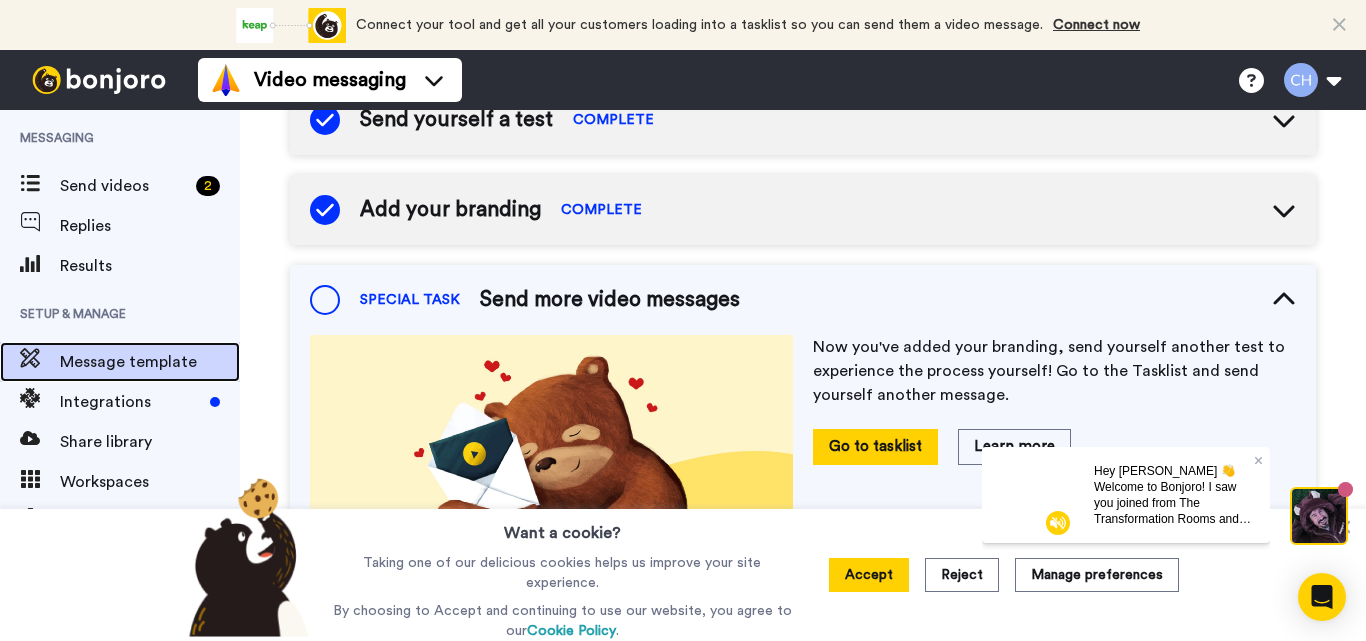 click on "Message template" at bounding box center (150, 362) 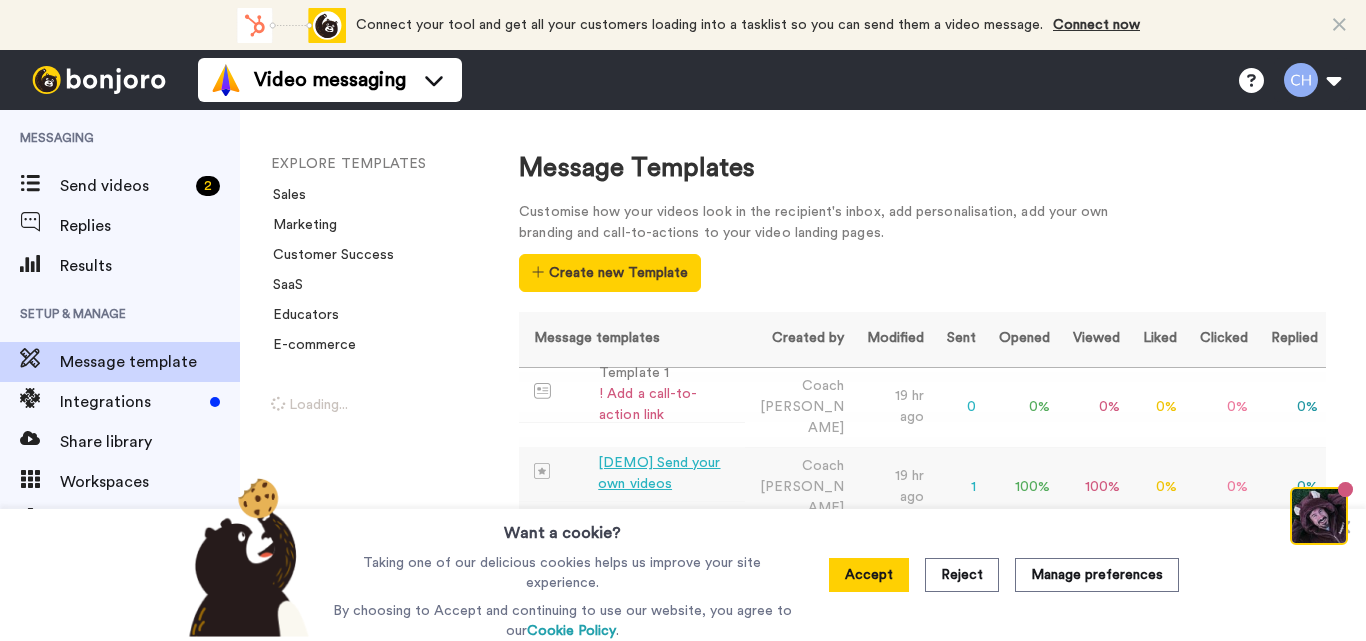 scroll, scrollTop: 0, scrollLeft: 0, axis: both 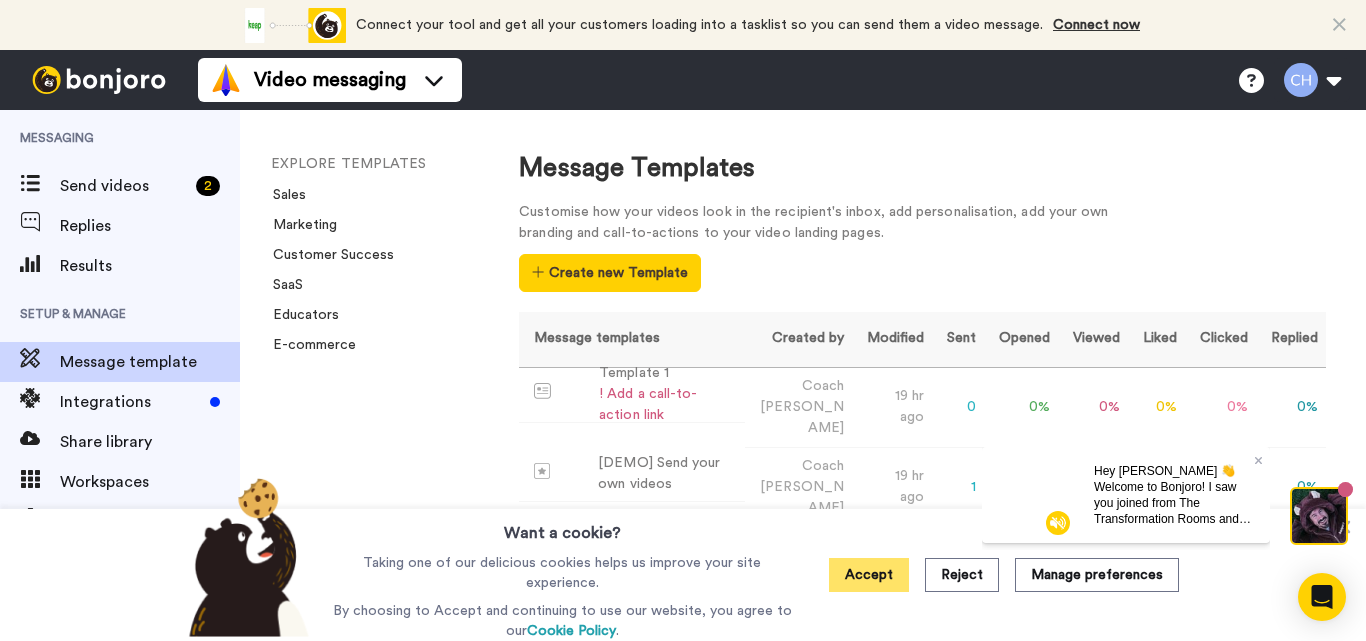 click on "Accept" at bounding box center (869, 575) 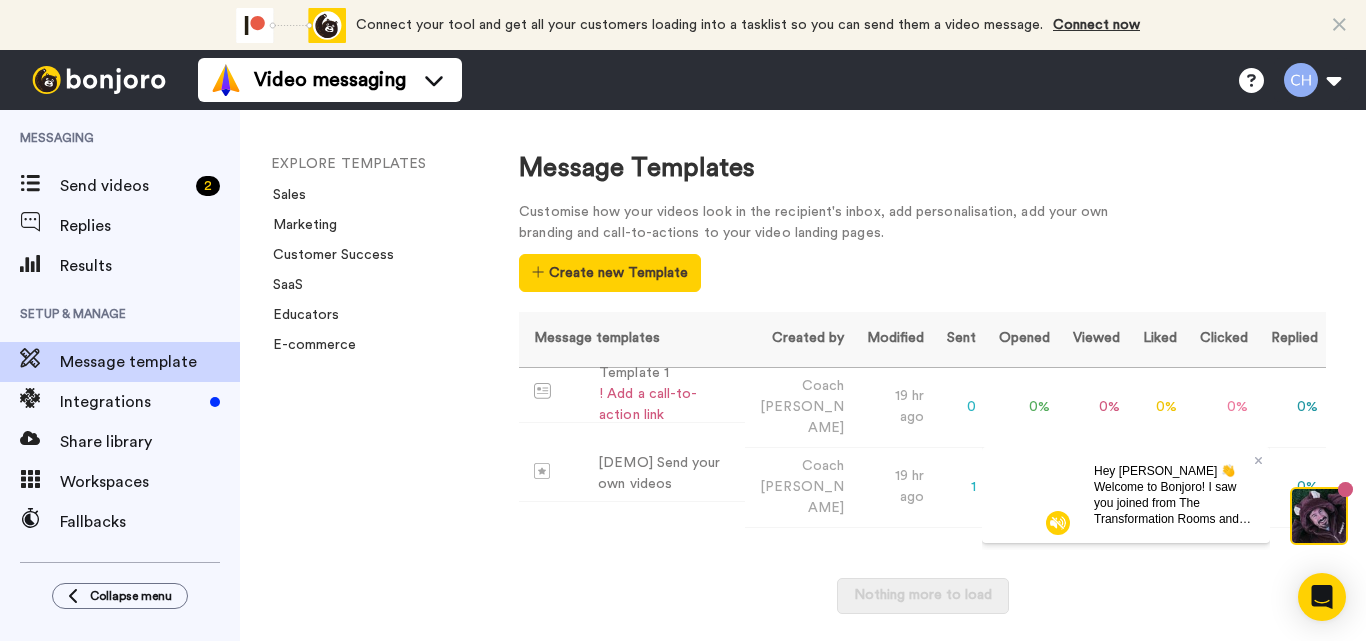 click on "Hey Chris 👋 Welcome to Bonjoro! I saw you joined from The Transformation Rooms and wanted to send a quick personalised founder video to say welcome and share tips to help complete your setup on desktop" at bounding box center (1172, 534) 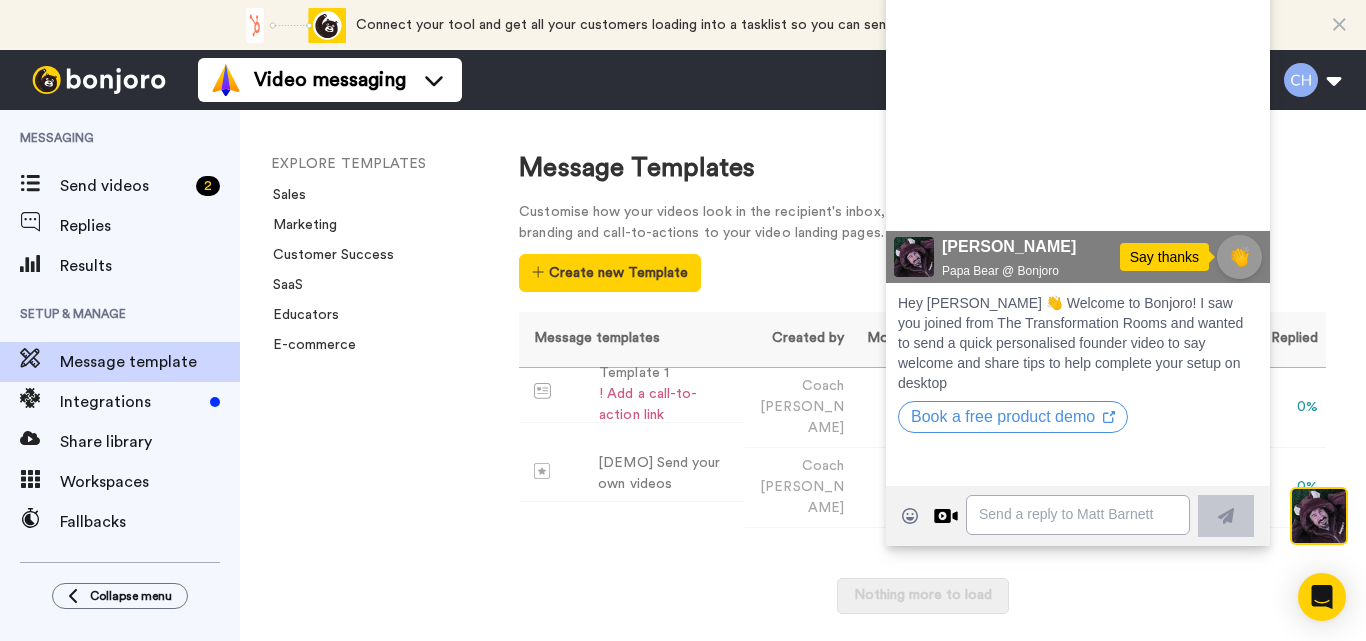 click 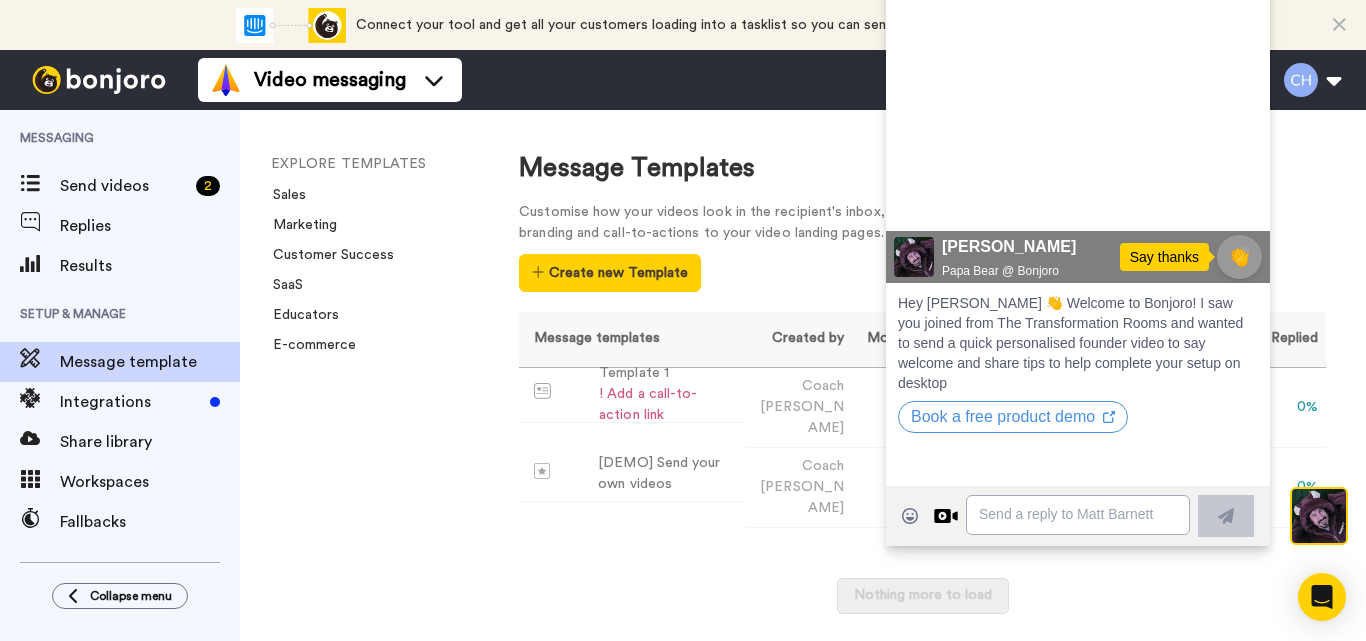 click 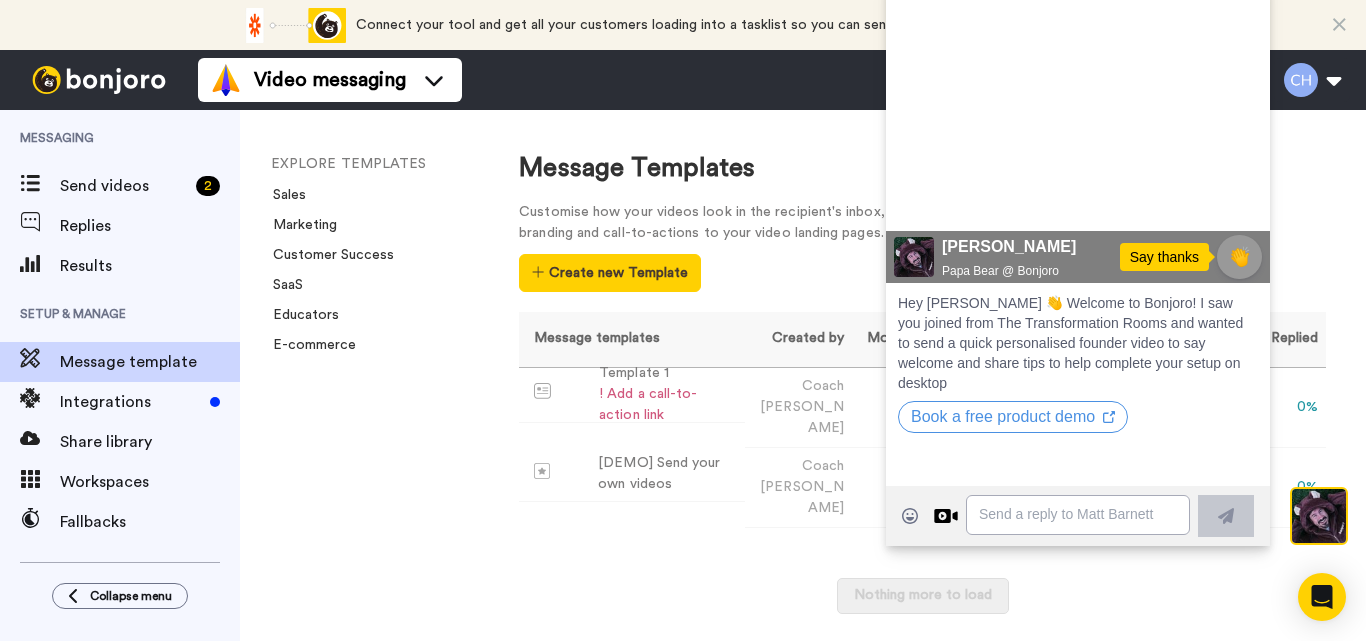 click 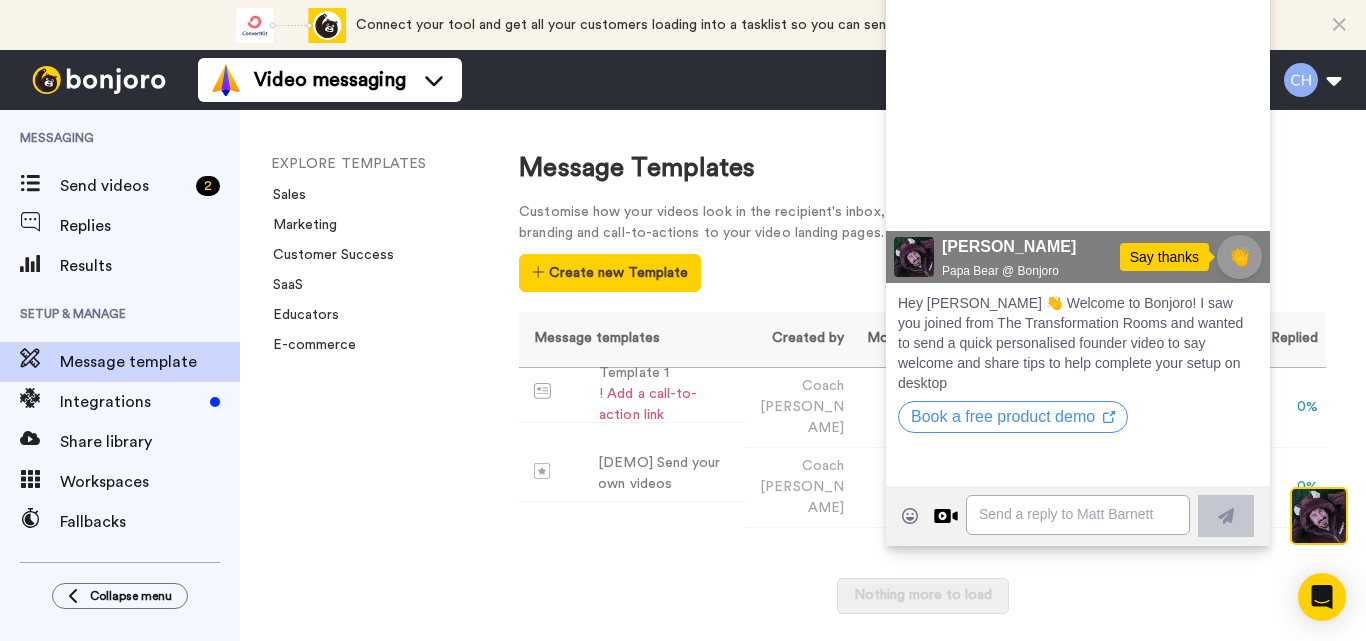click at bounding box center [1339, 25] 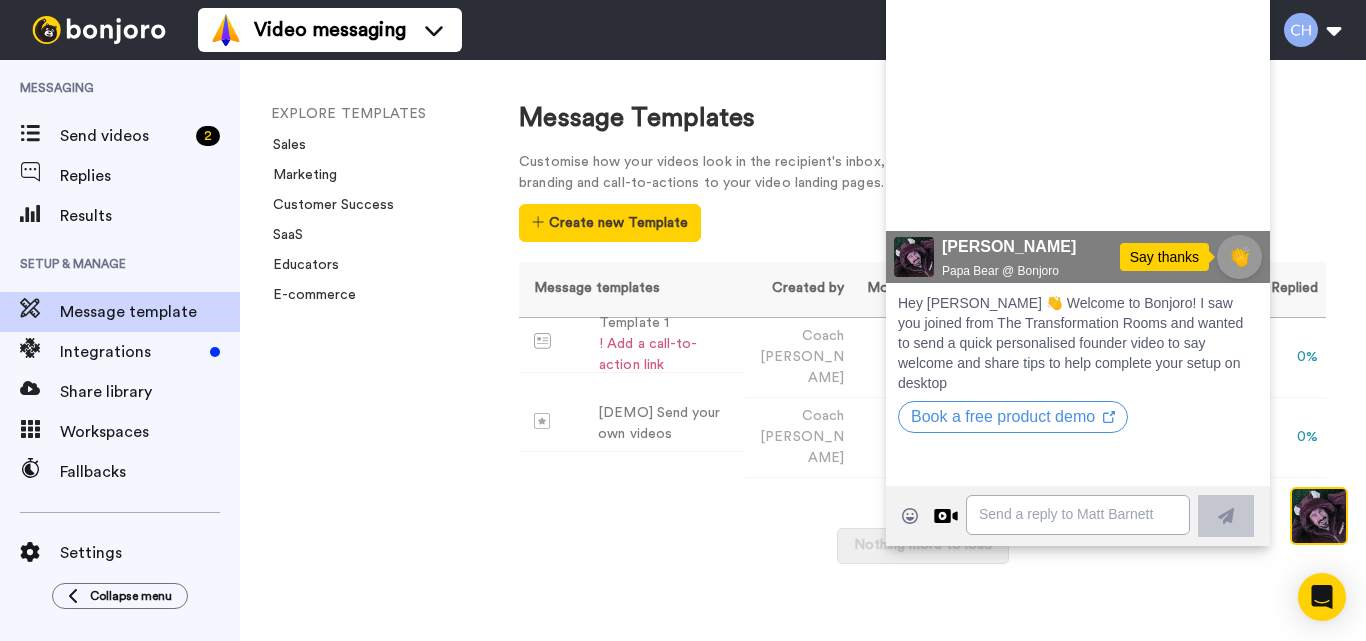 click on "Message Templates" at bounding box center [922, 118] 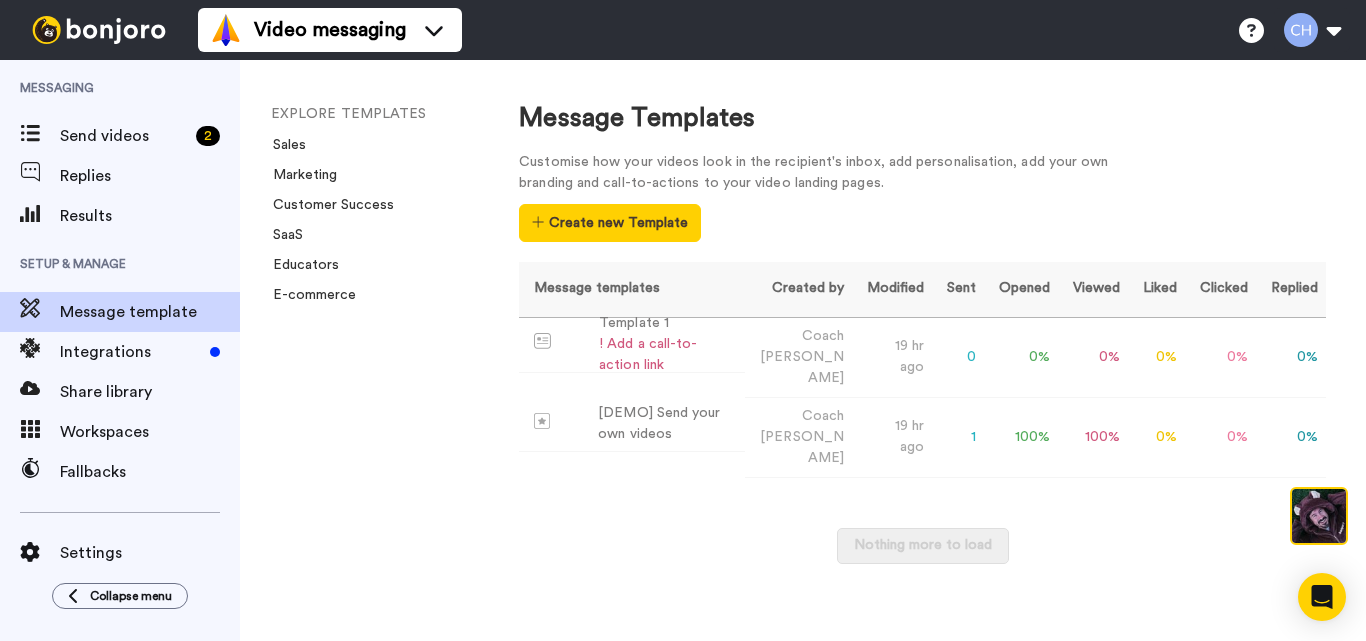 click at bounding box center [1319, 516] 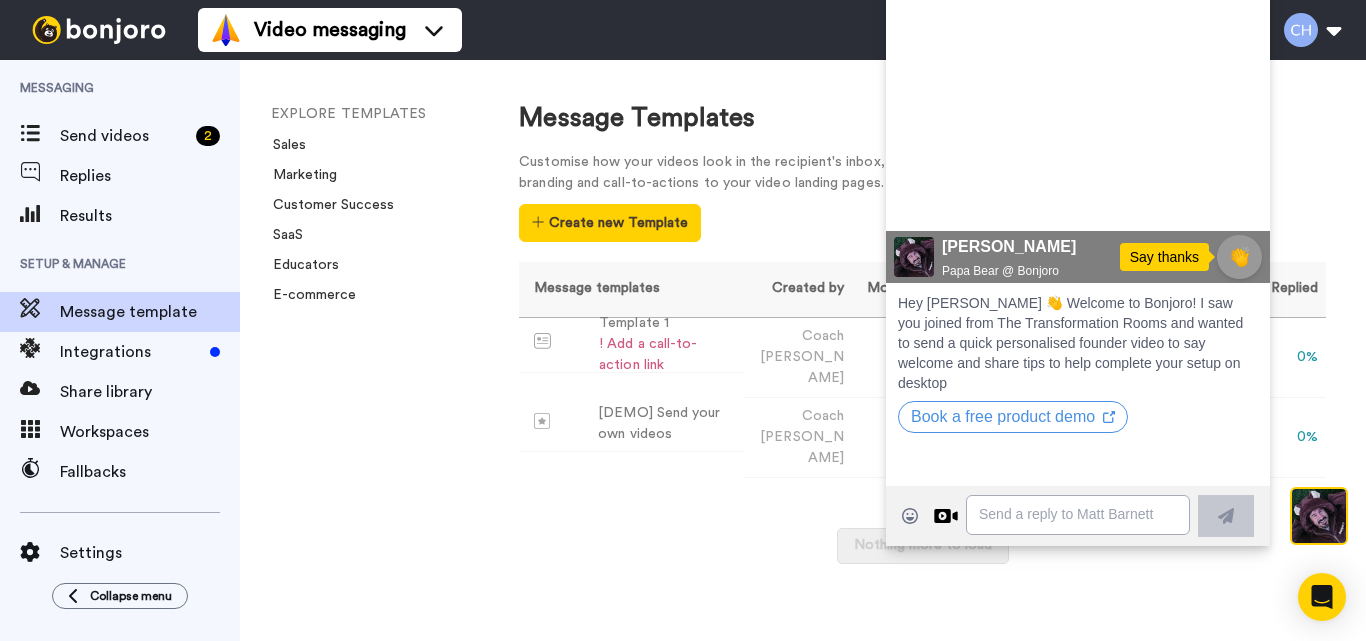 click 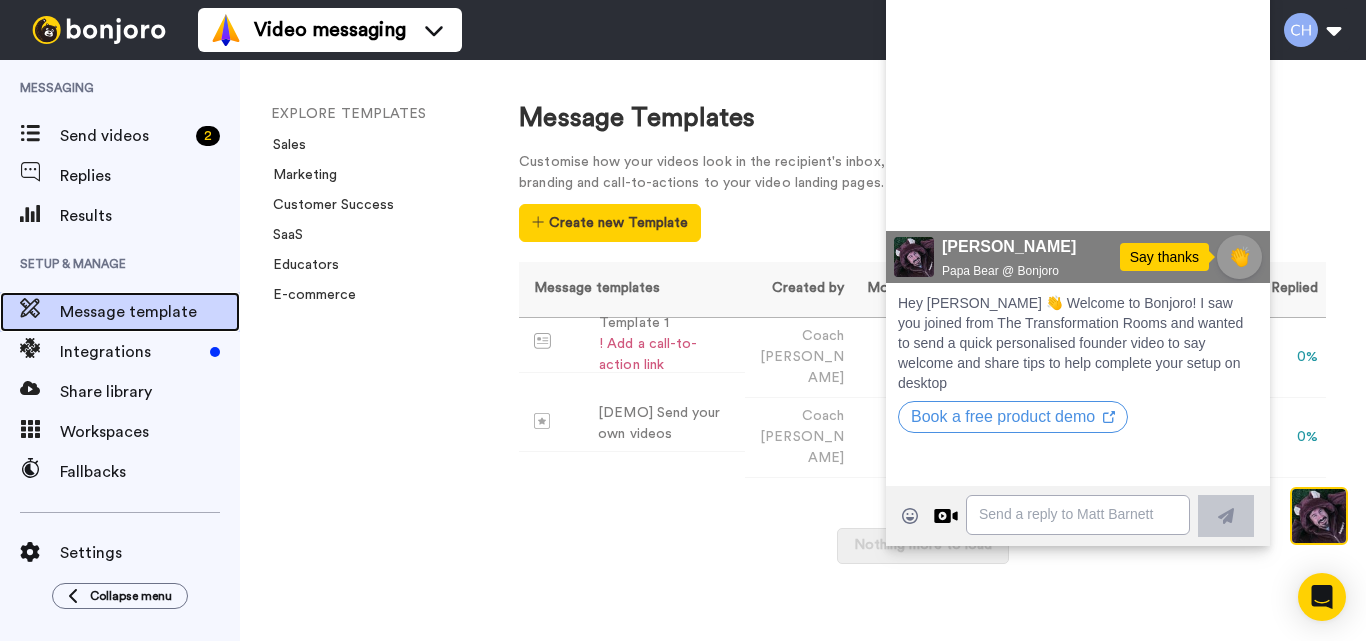 click on "Message template" at bounding box center [150, 312] 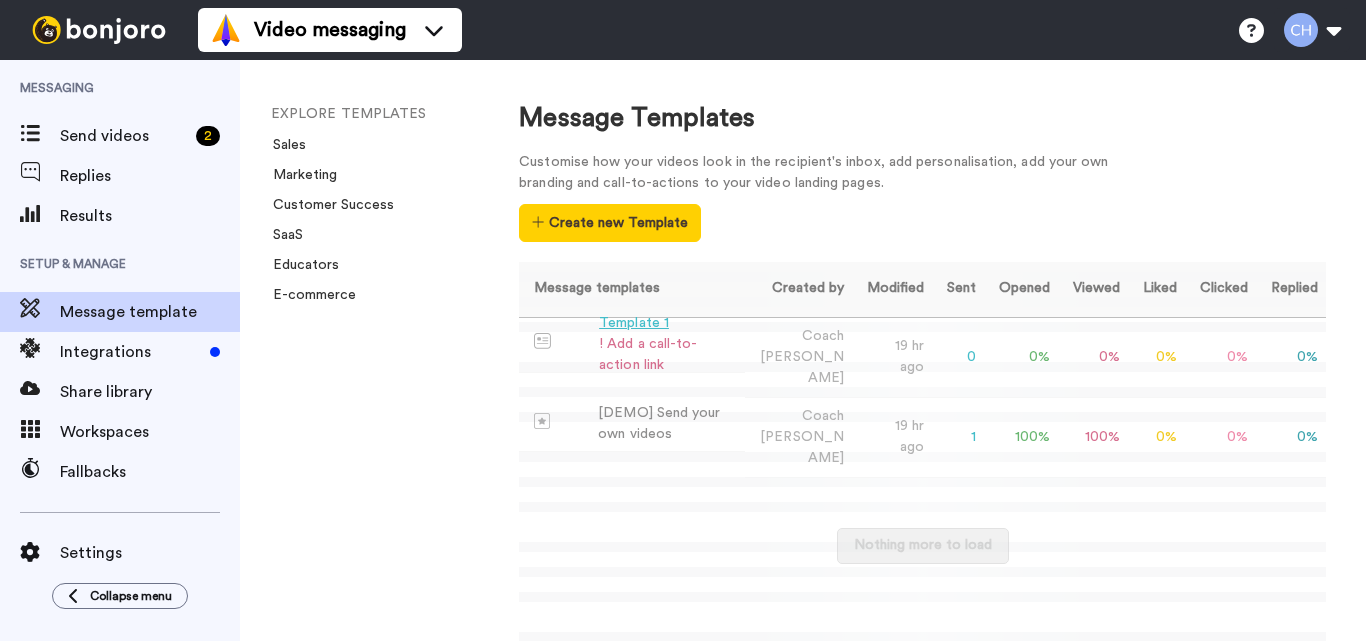 scroll, scrollTop: 0, scrollLeft: 0, axis: both 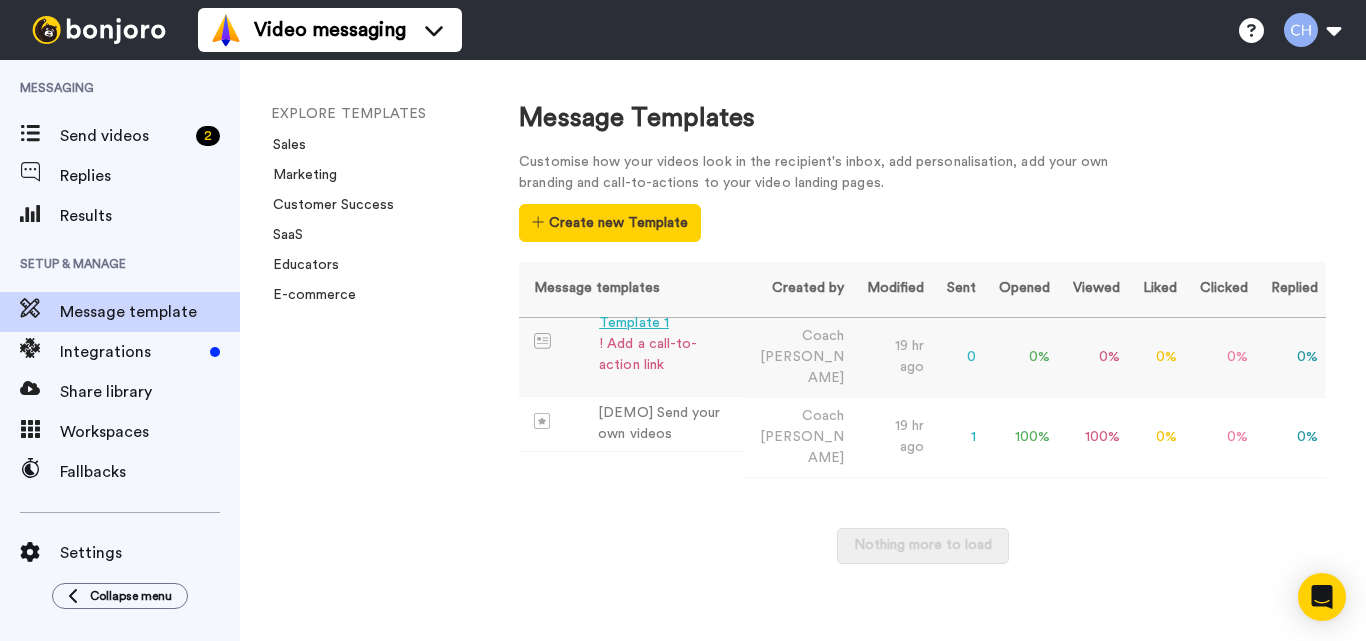 click on "Template 1" at bounding box center (668, 323) 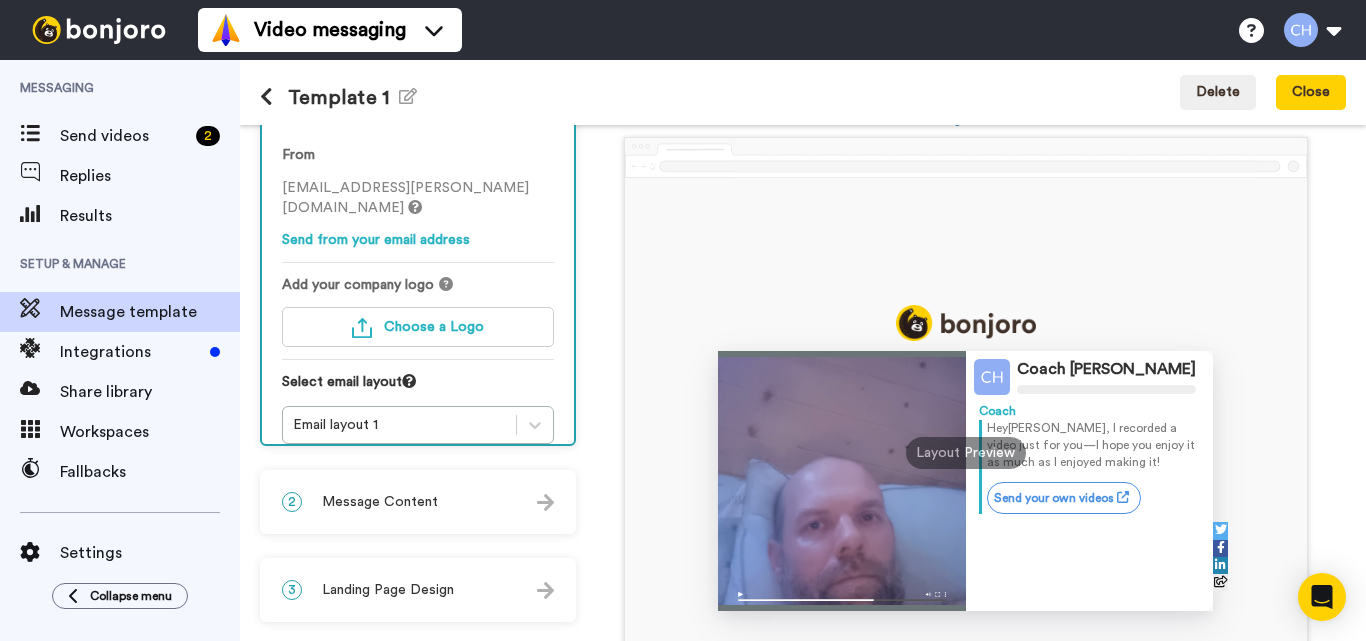 scroll, scrollTop: 42, scrollLeft: 0, axis: vertical 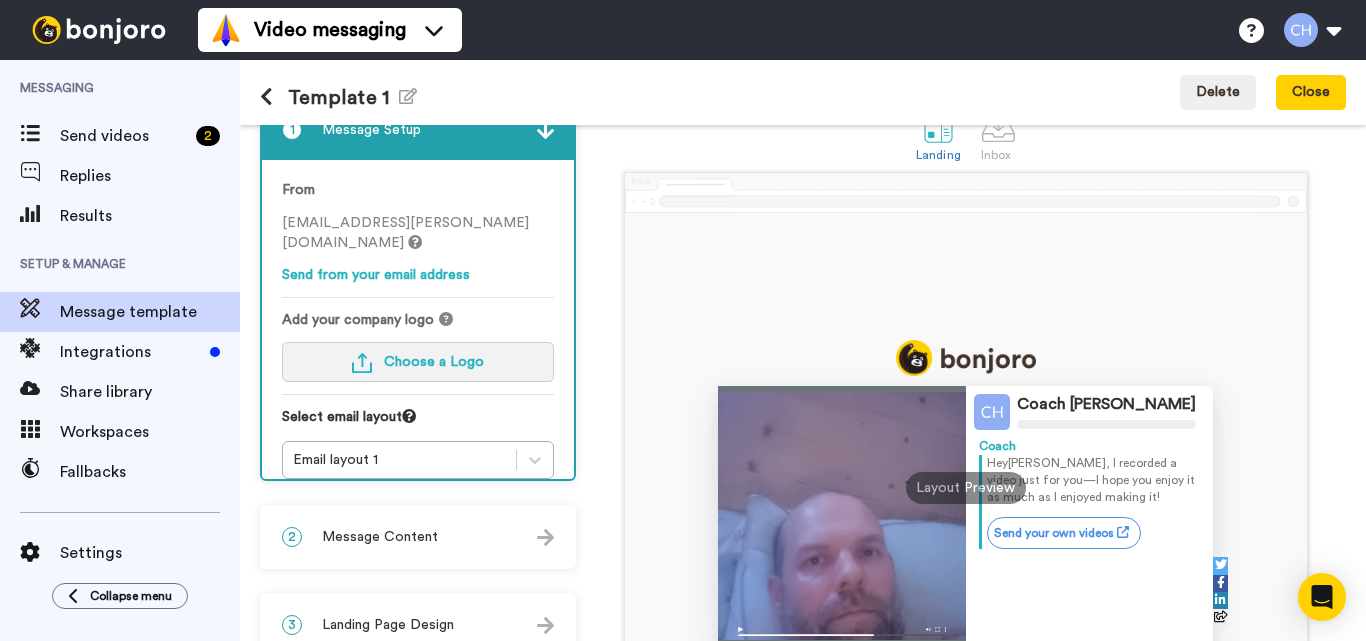click on "Choose a Logo" at bounding box center (434, 362) 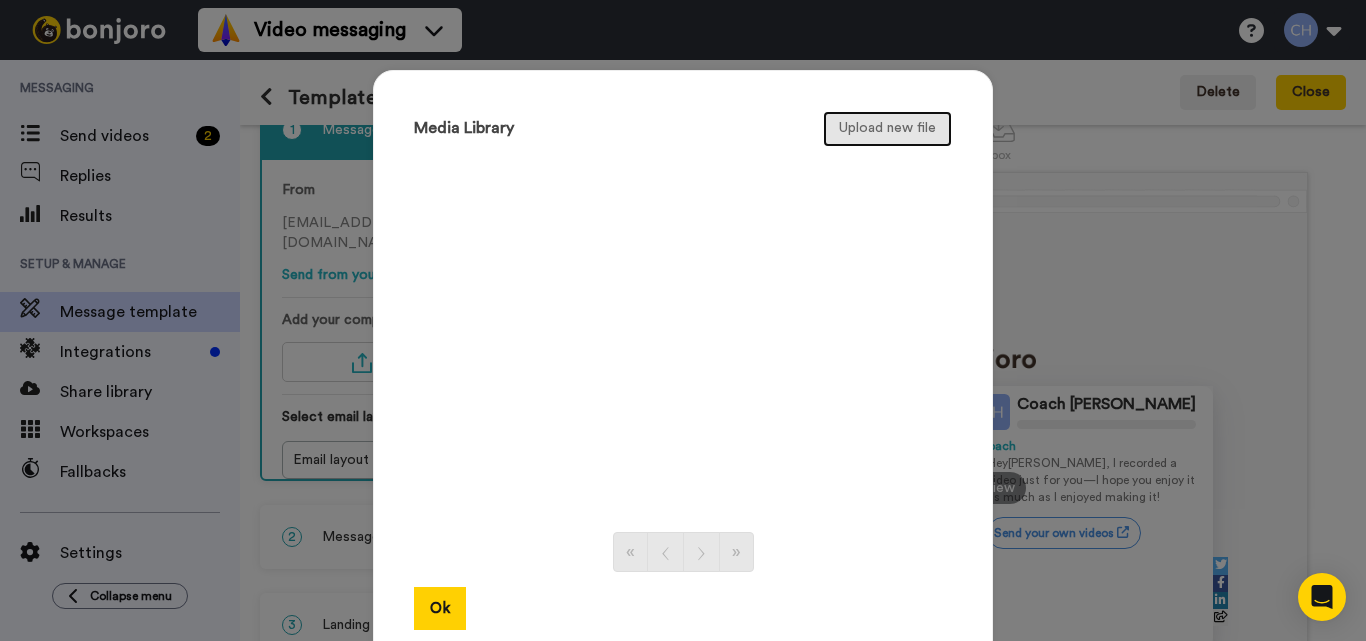click on "Upload new file" at bounding box center (887, 129) 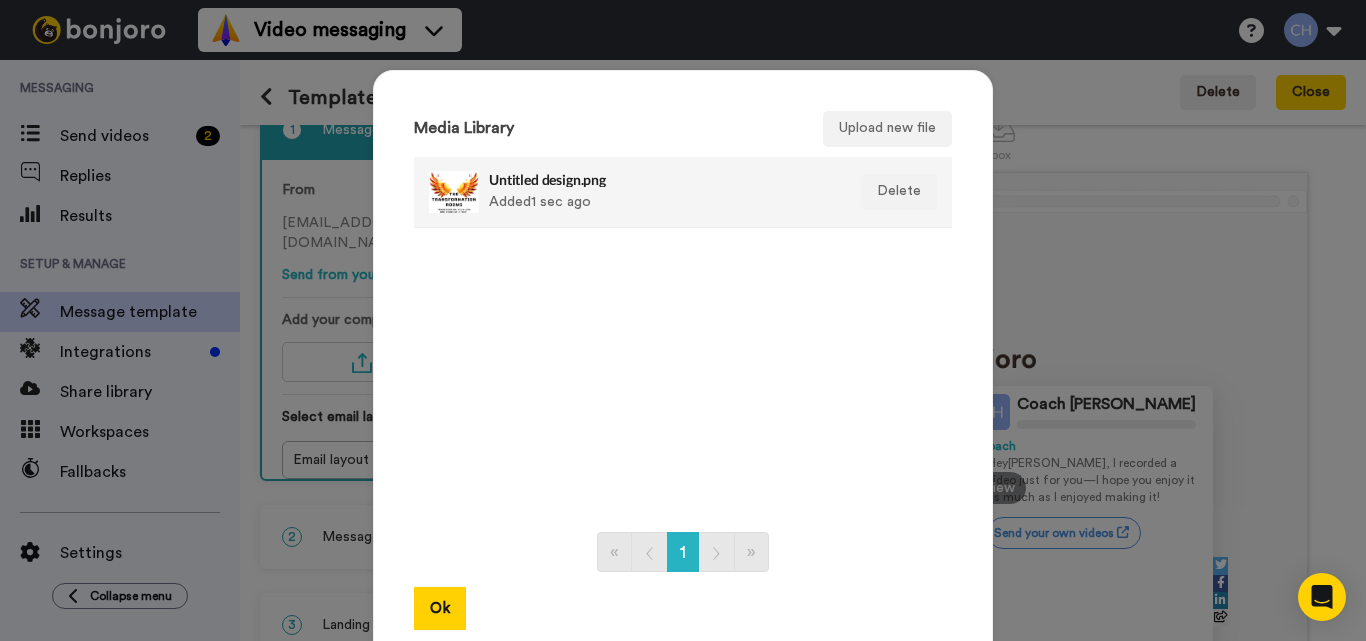 click at bounding box center (454, 192) 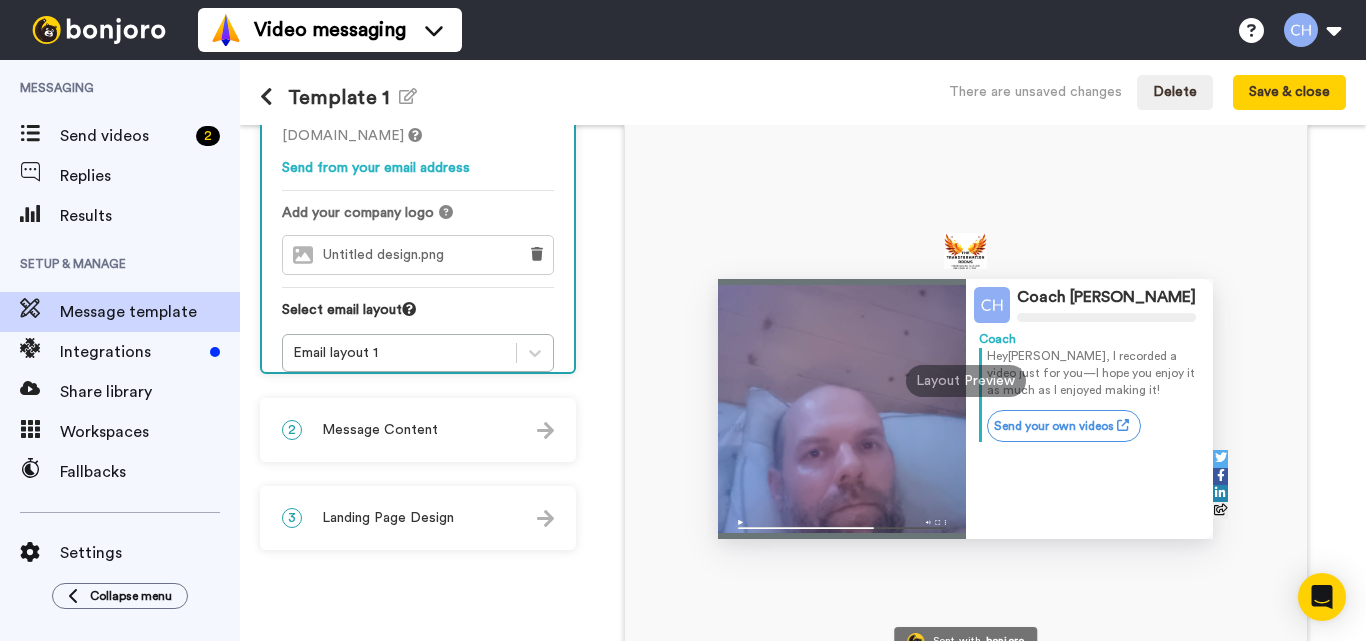 scroll, scrollTop: 163, scrollLeft: 0, axis: vertical 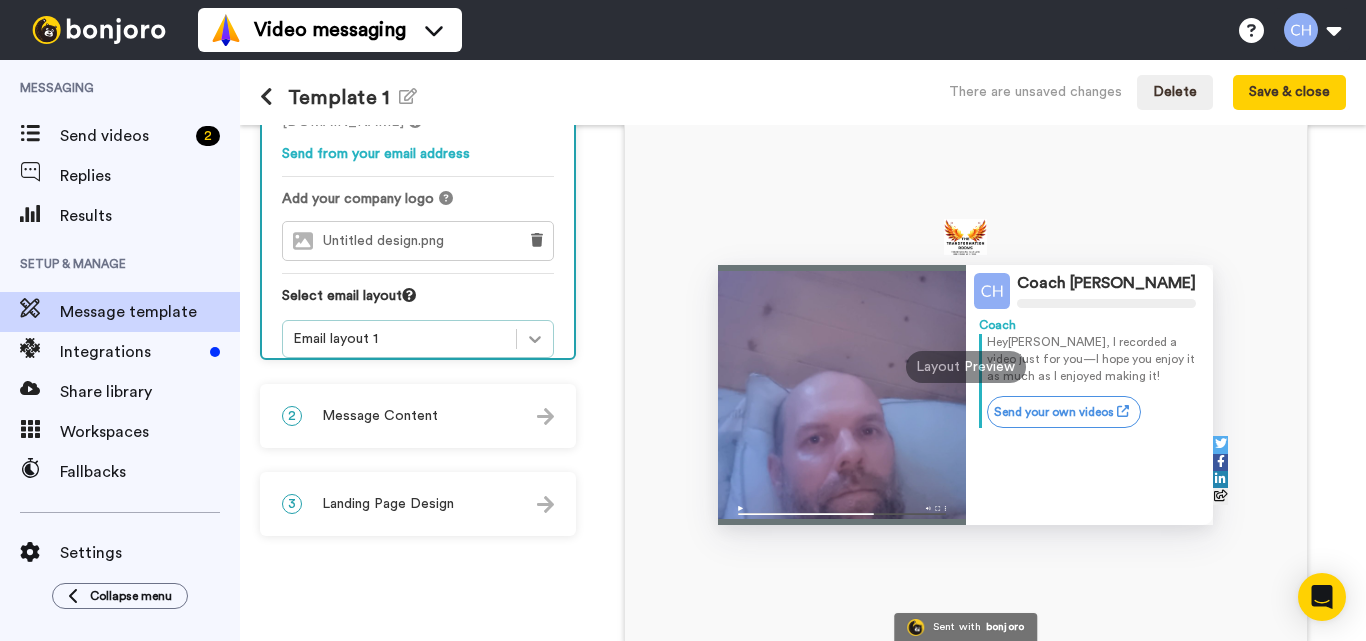 click 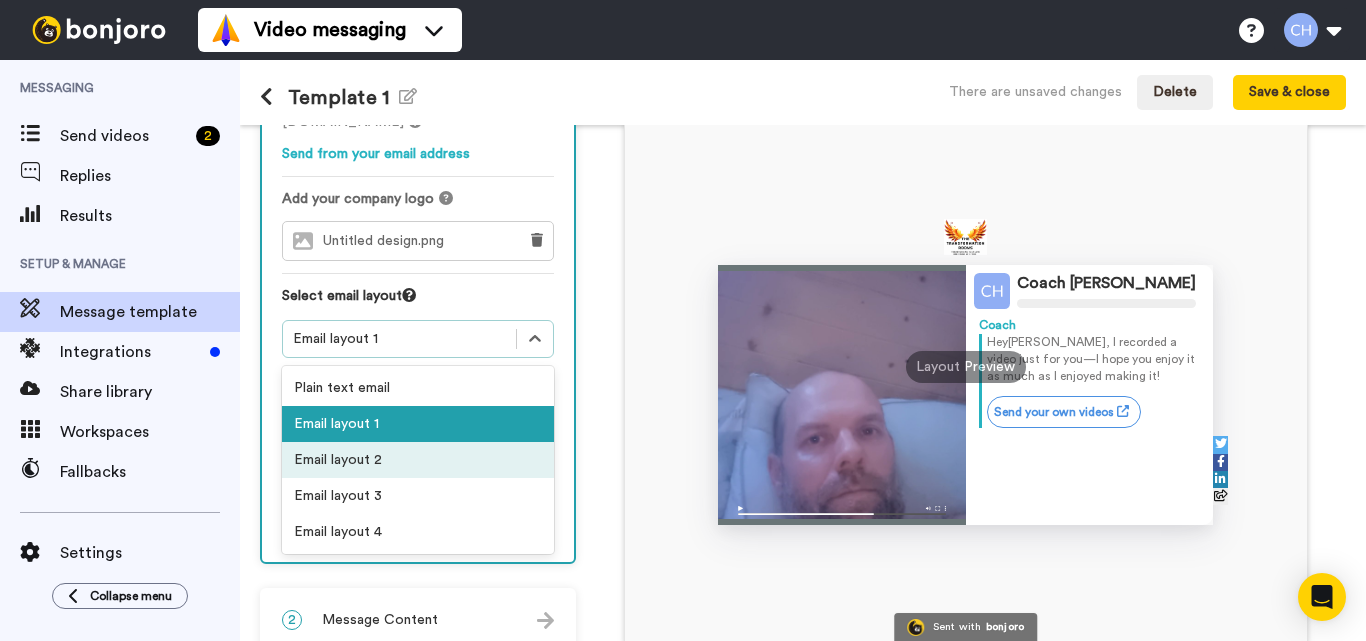 click on "Email layout 2" at bounding box center [418, 460] 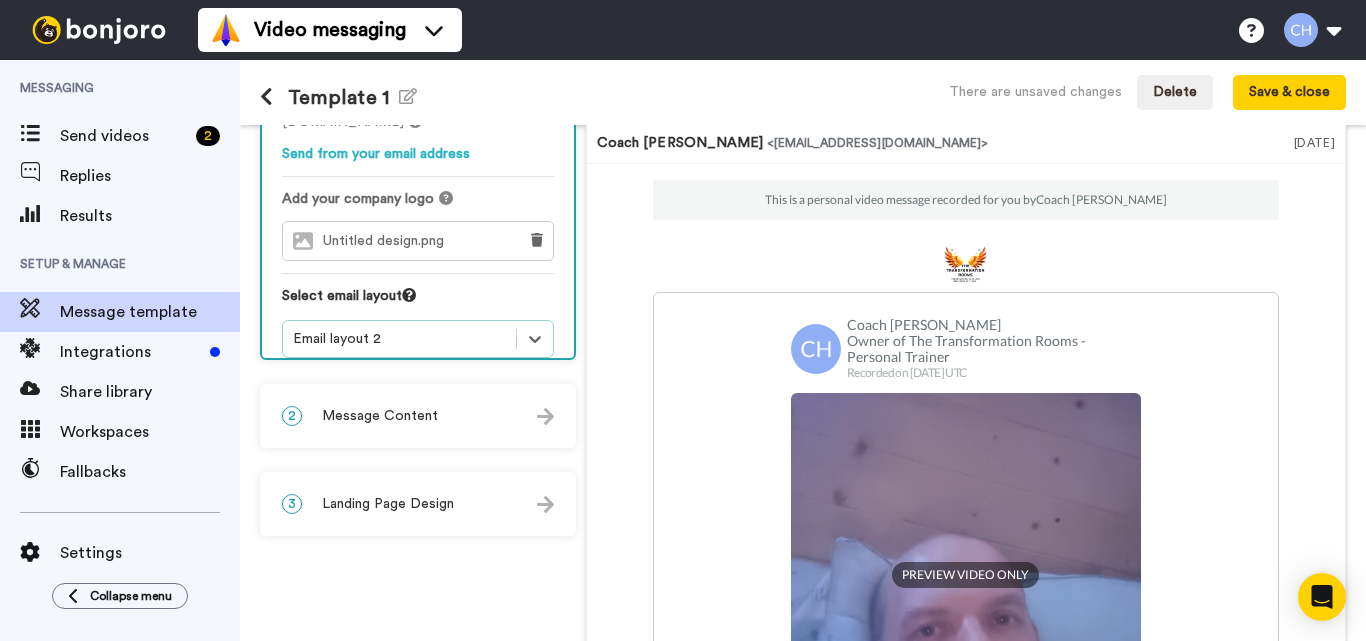 click on "Email layout 2" at bounding box center (399, 339) 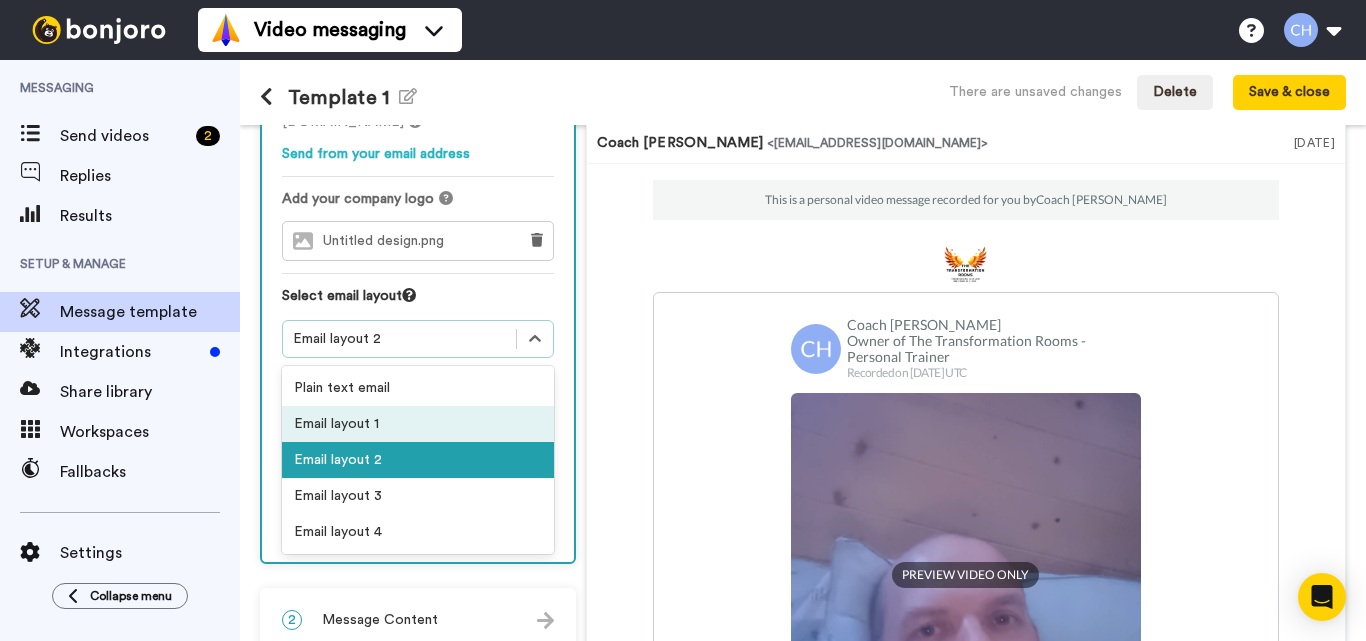 click on "Email layout 1" at bounding box center (418, 424) 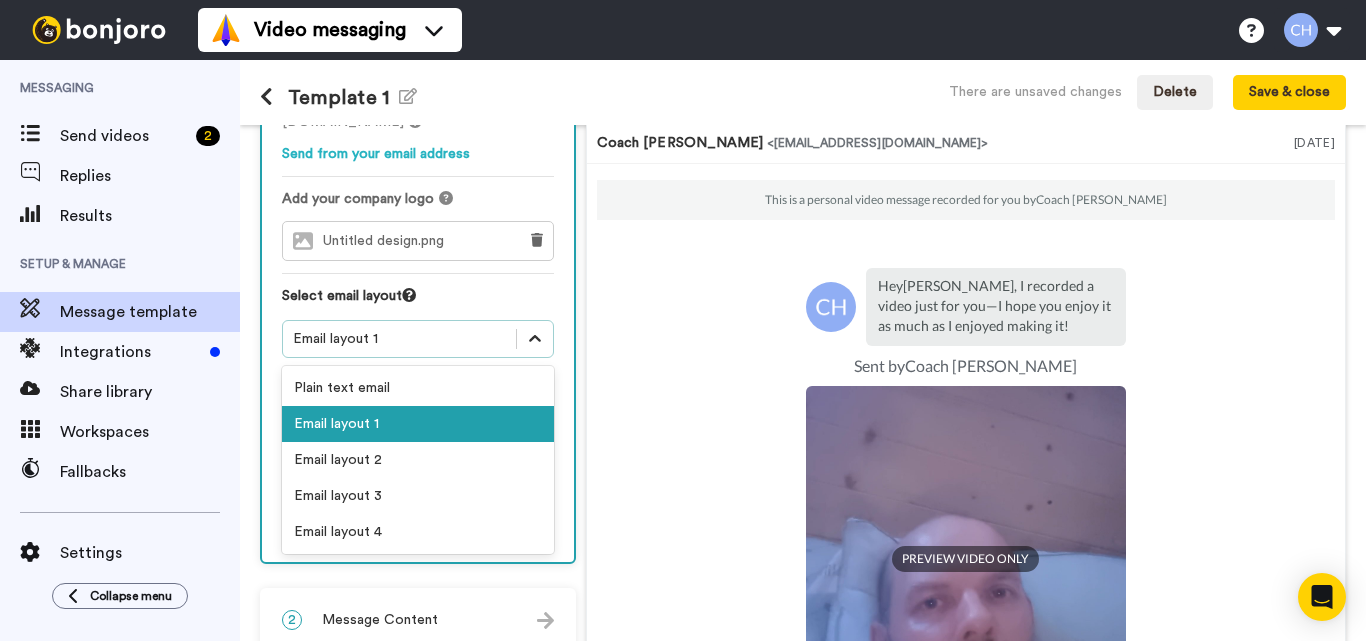 click at bounding box center (535, 339) 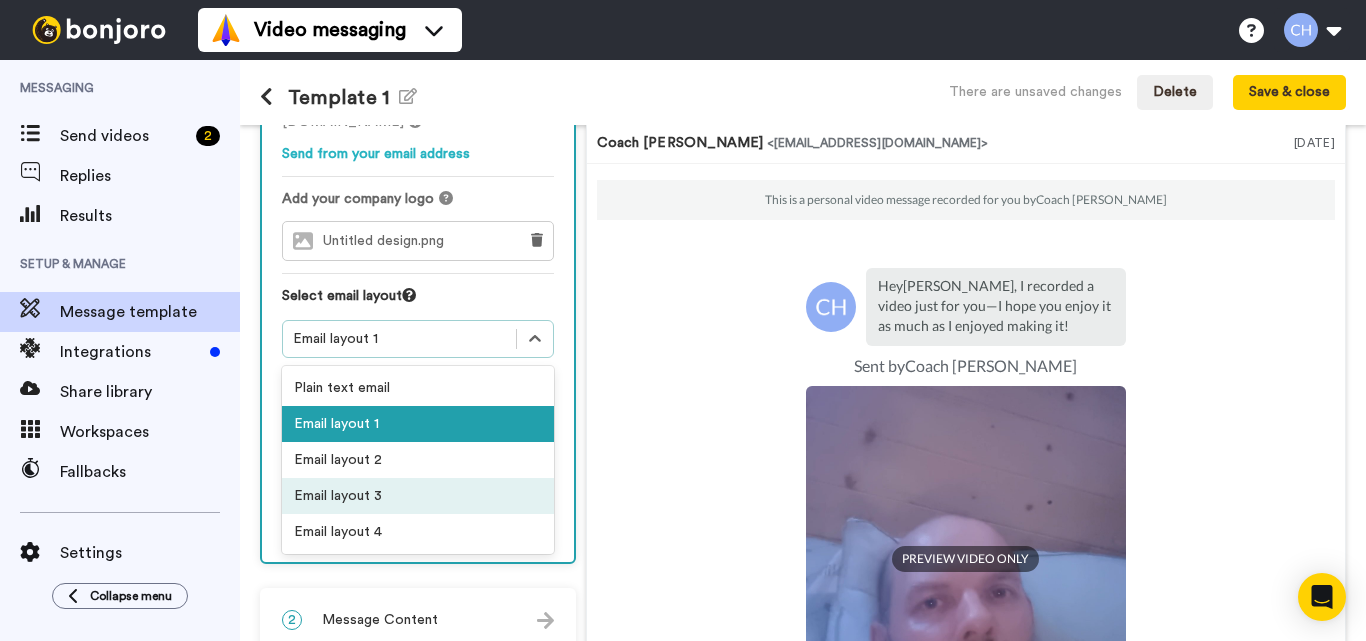 click on "Email layout 3" at bounding box center (418, 496) 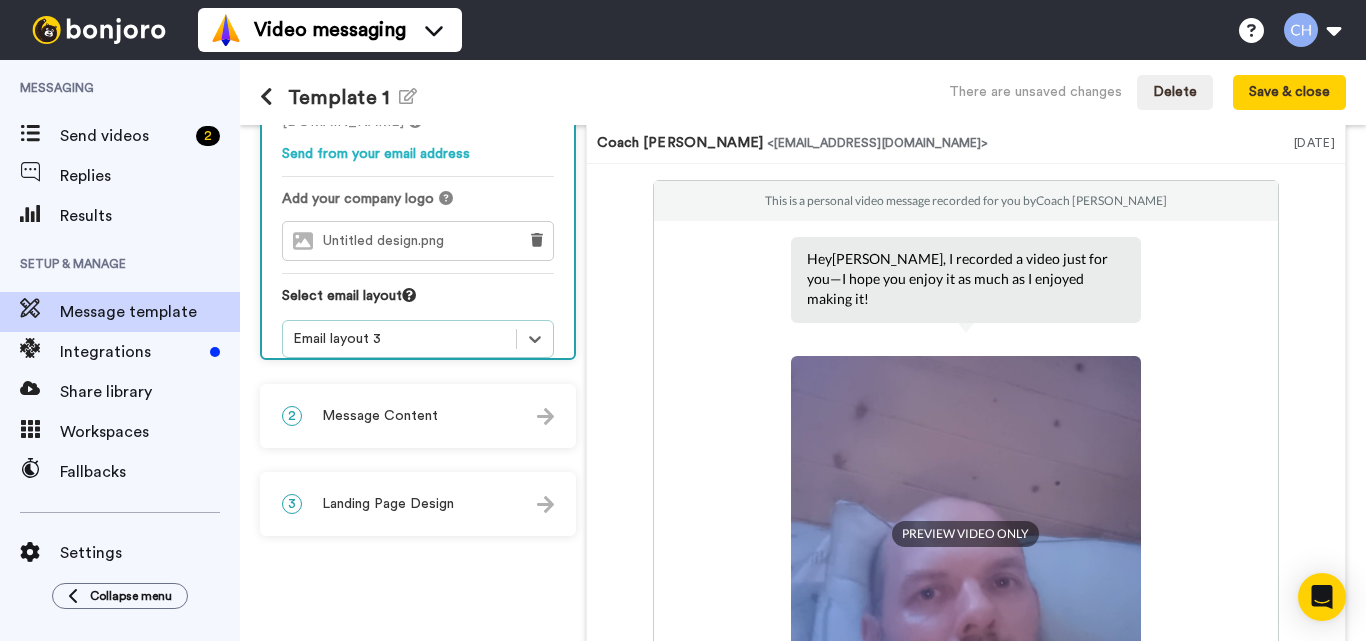 click on "Email layout 3" at bounding box center (399, 339) 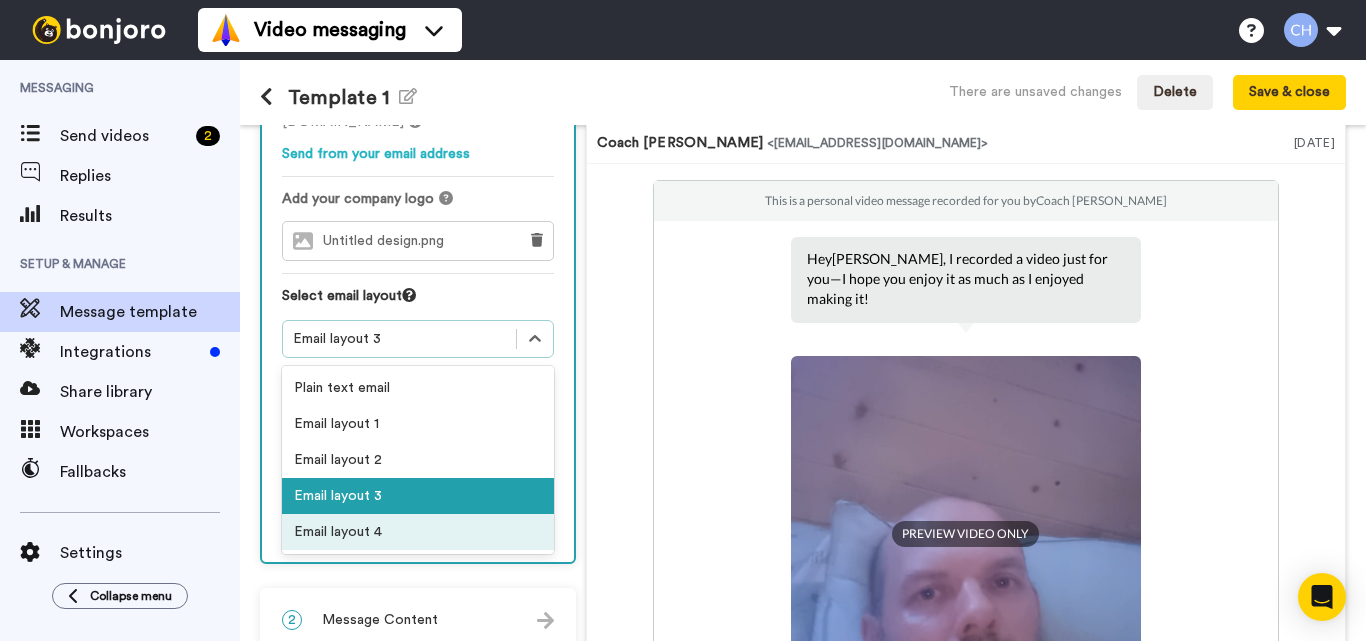 click on "Email layout 4" at bounding box center [418, 532] 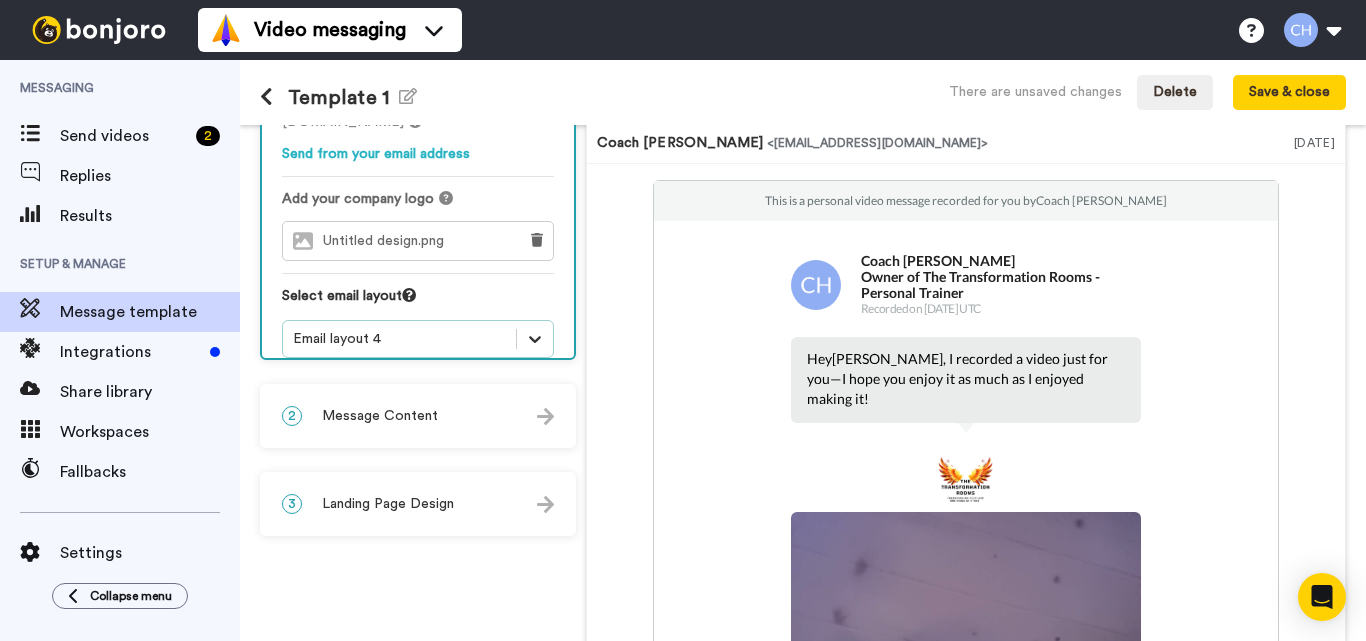 click at bounding box center (535, 339) 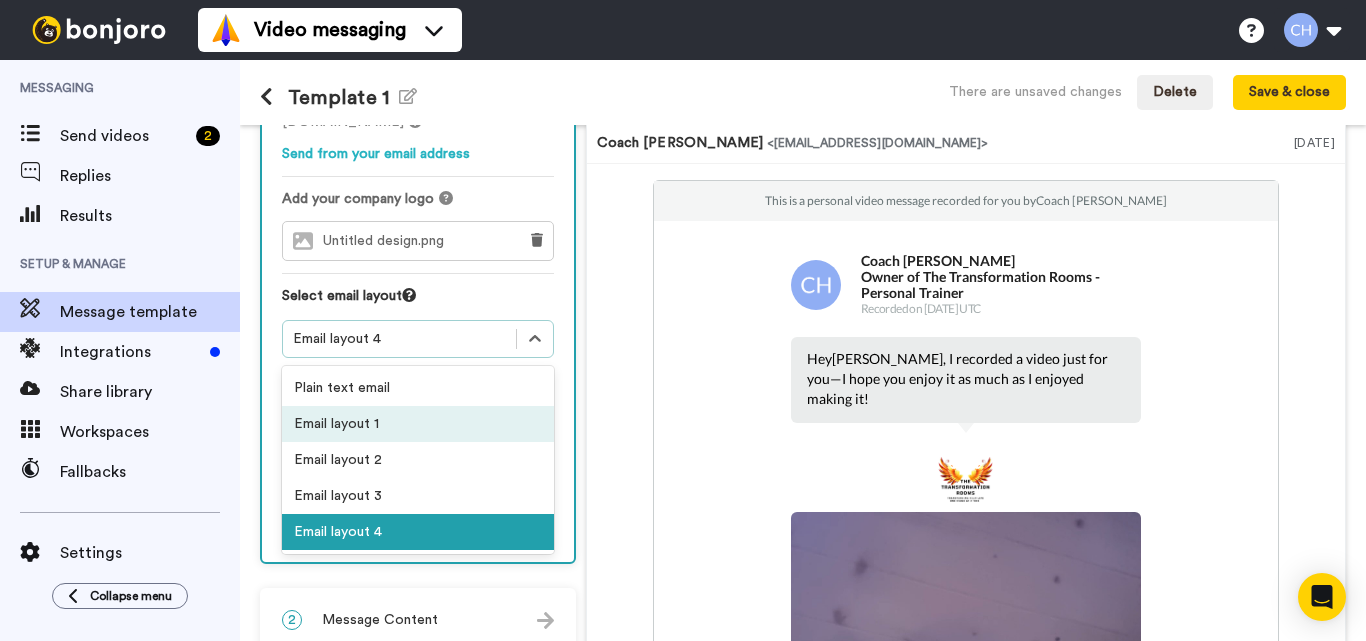 click on "Email layout 1" at bounding box center [418, 424] 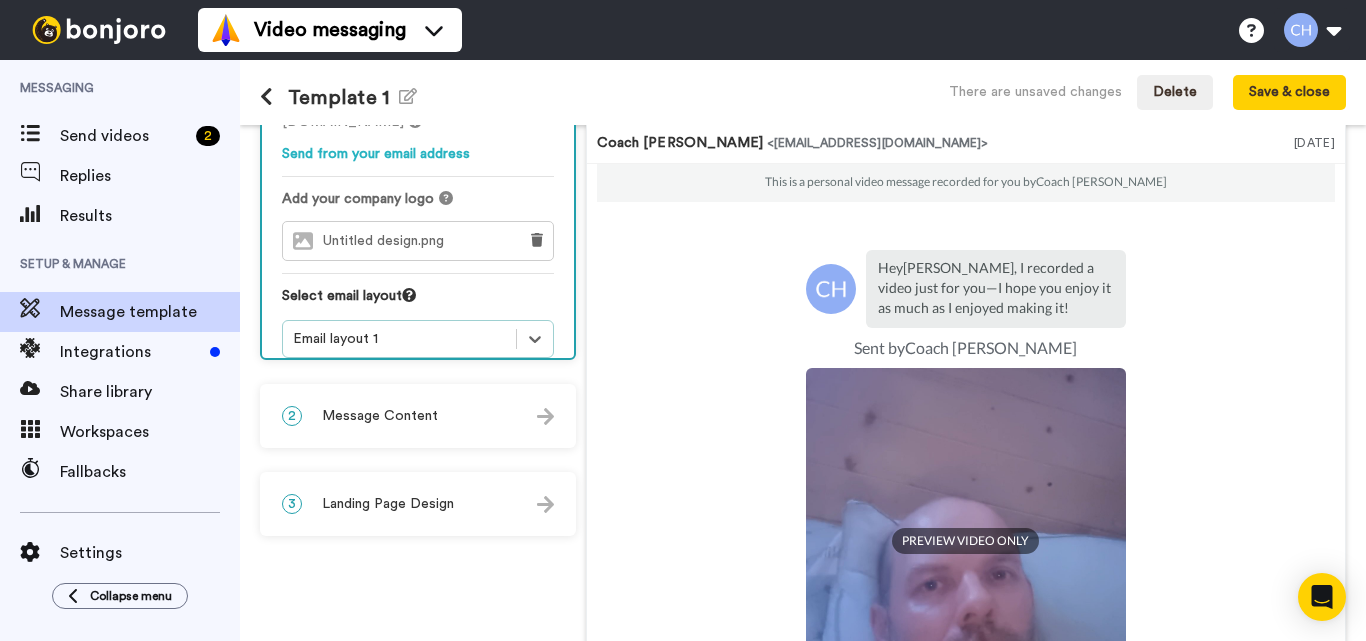 scroll, scrollTop: 0, scrollLeft: 0, axis: both 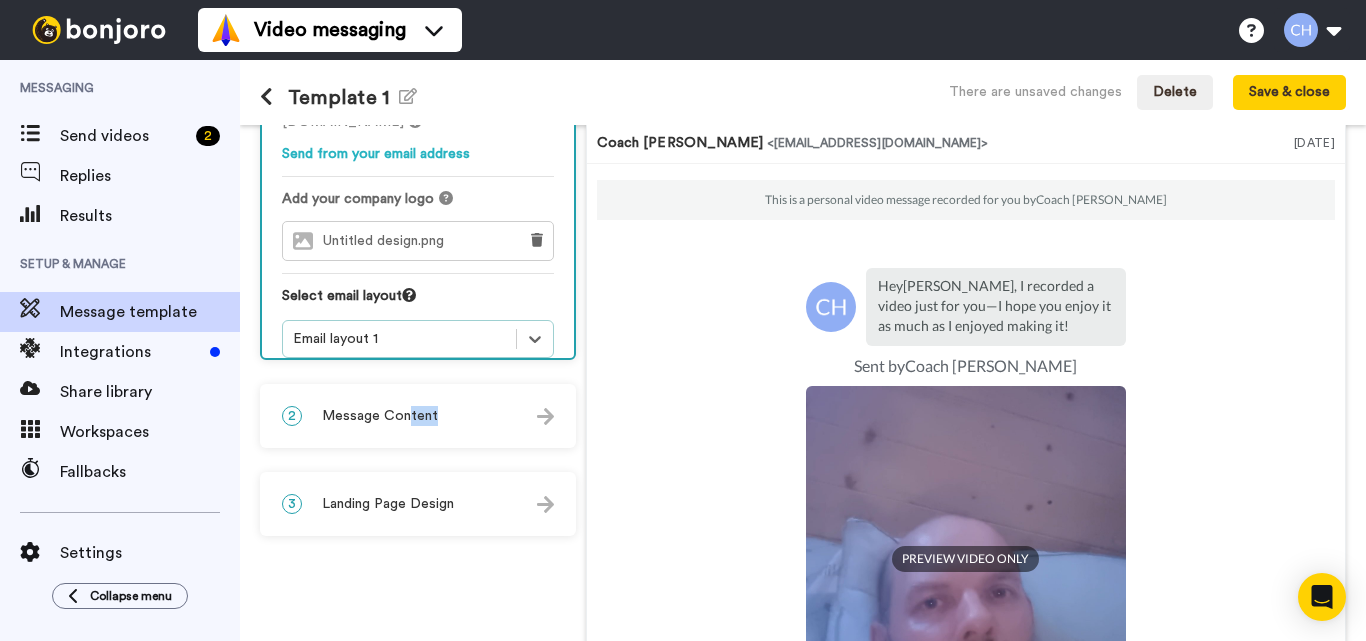 drag, startPoint x: 405, startPoint y: 418, endPoint x: 451, endPoint y: 424, distance: 46.389652 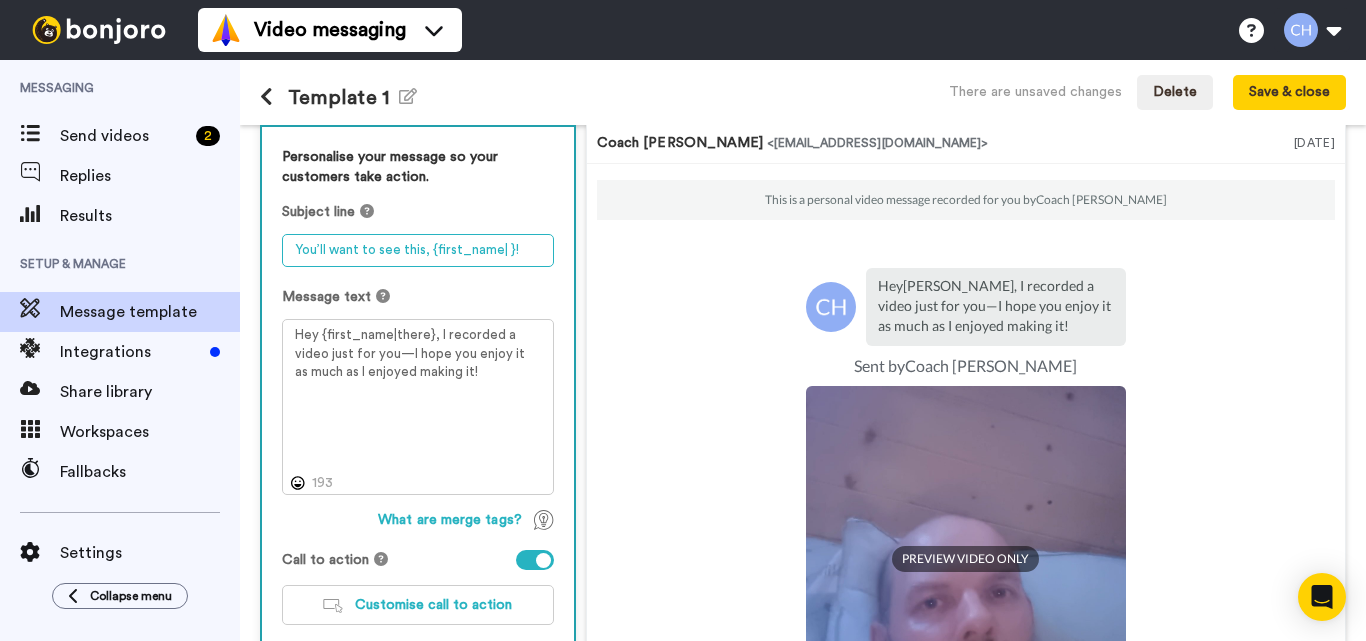 click on "You’ll want to see this, {first_name| }!" at bounding box center [418, 250] 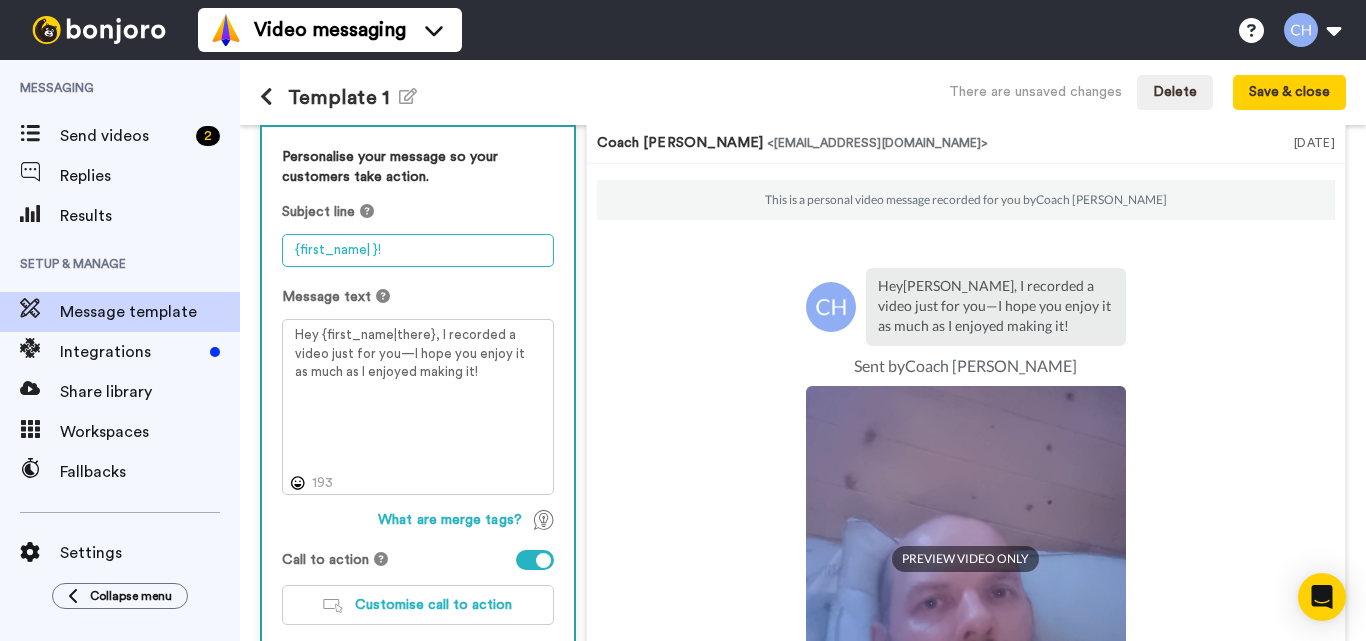 click on "{first_name| }!" at bounding box center (418, 250) 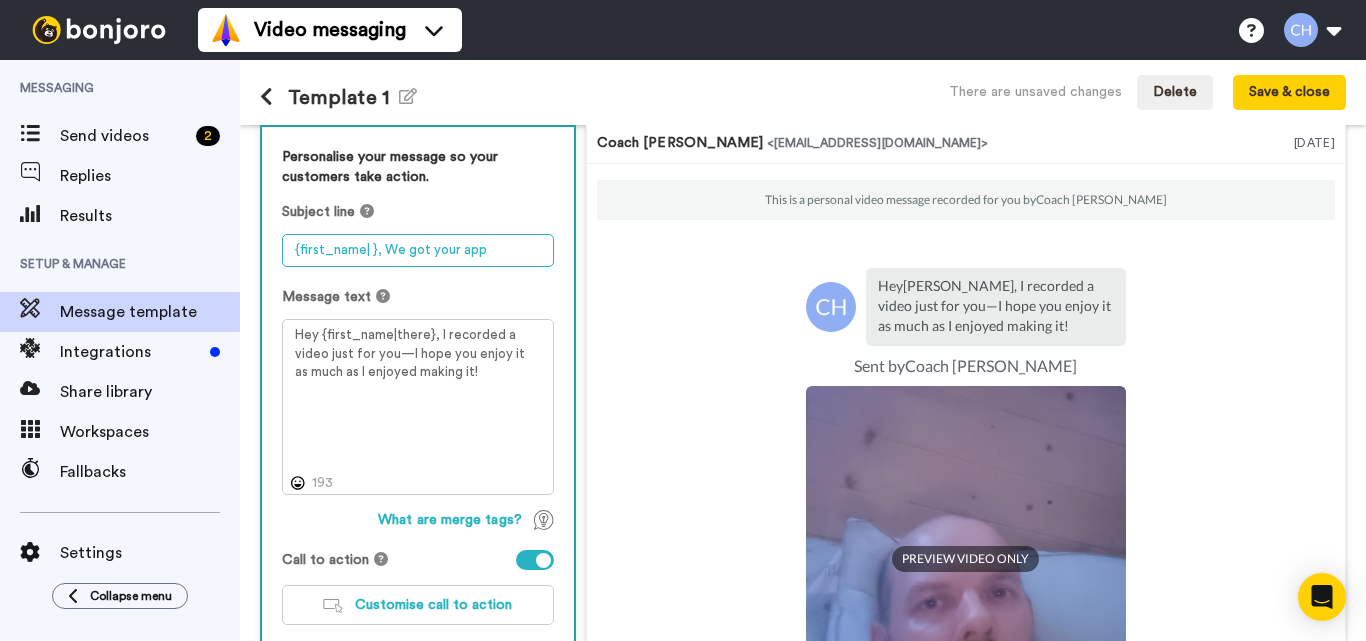 type on "{first_name| }, We got your app" 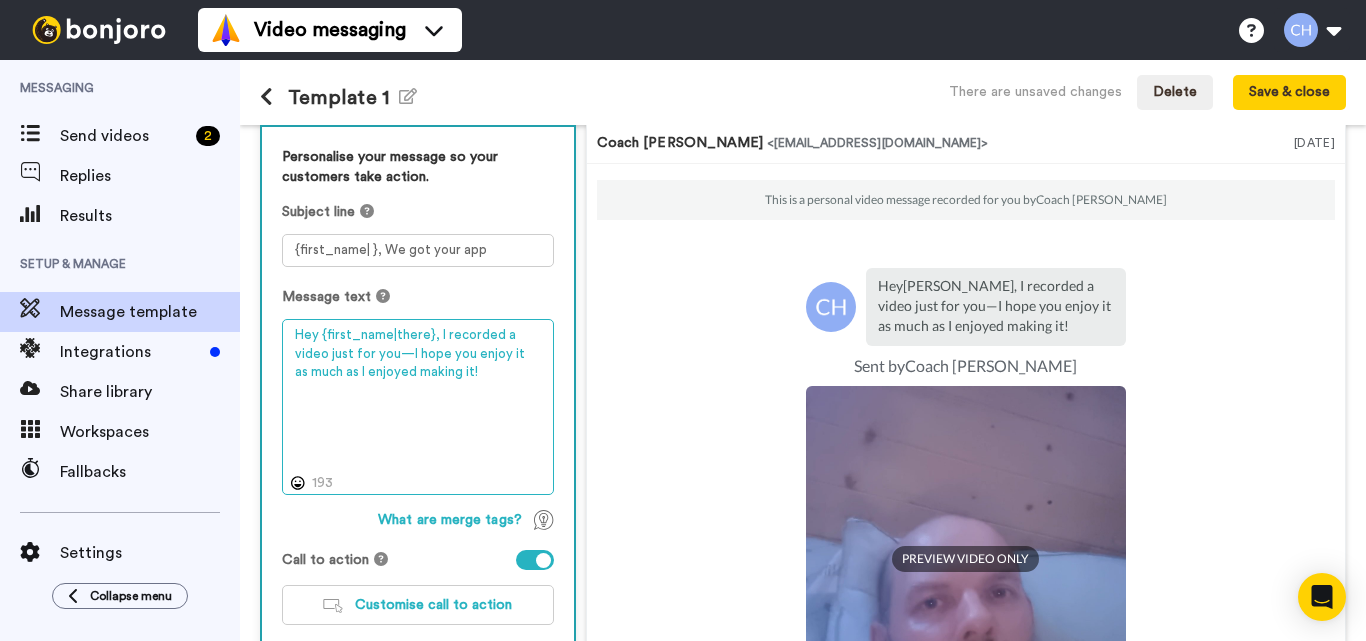 drag, startPoint x: 469, startPoint y: 373, endPoint x: 442, endPoint y: 330, distance: 50.77401 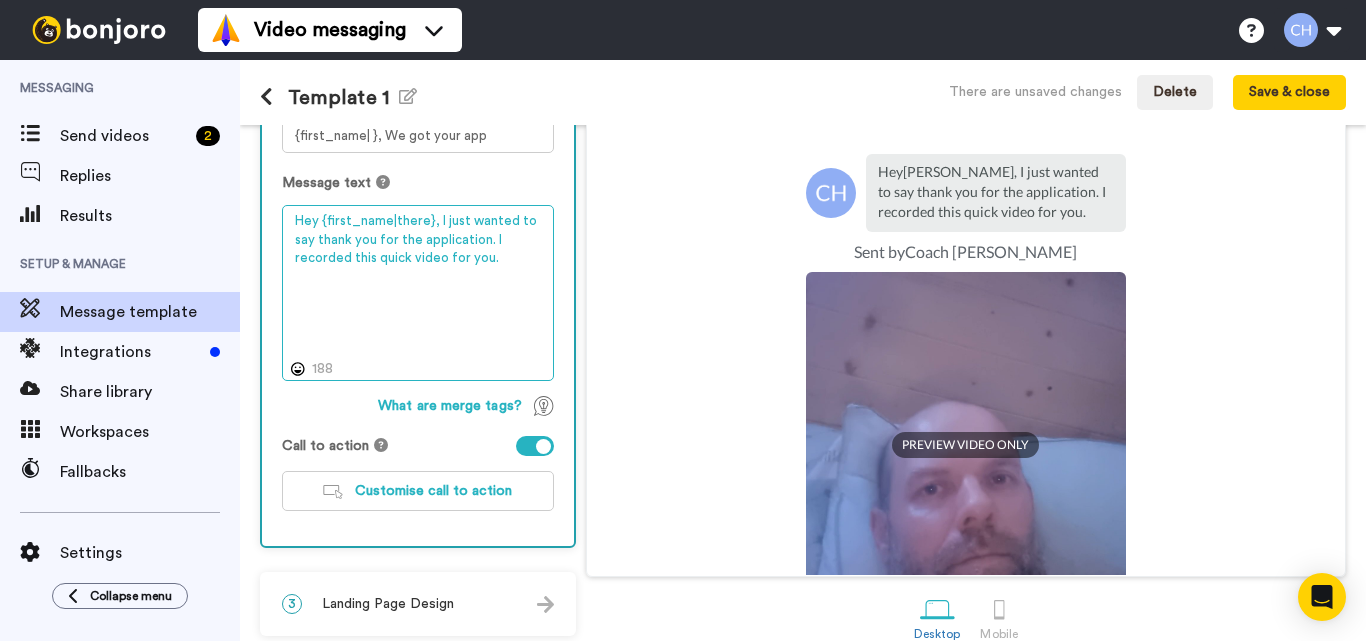 scroll, scrollTop: 302, scrollLeft: 0, axis: vertical 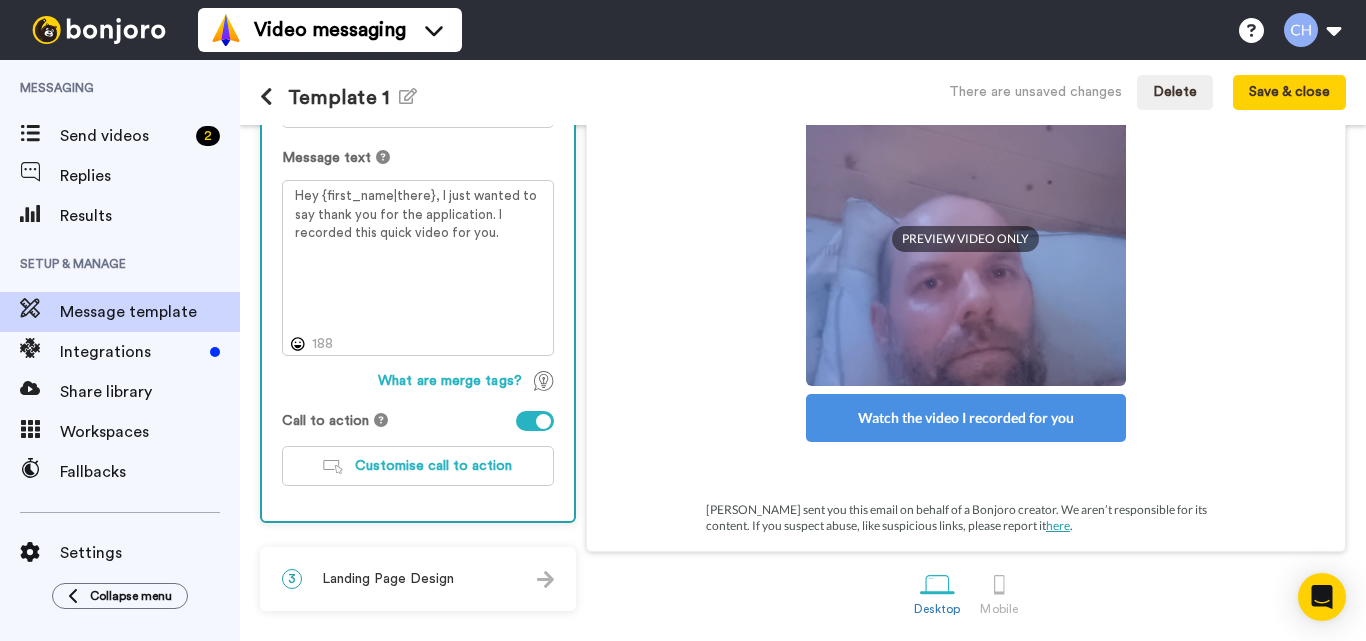click at bounding box center (543, 421) 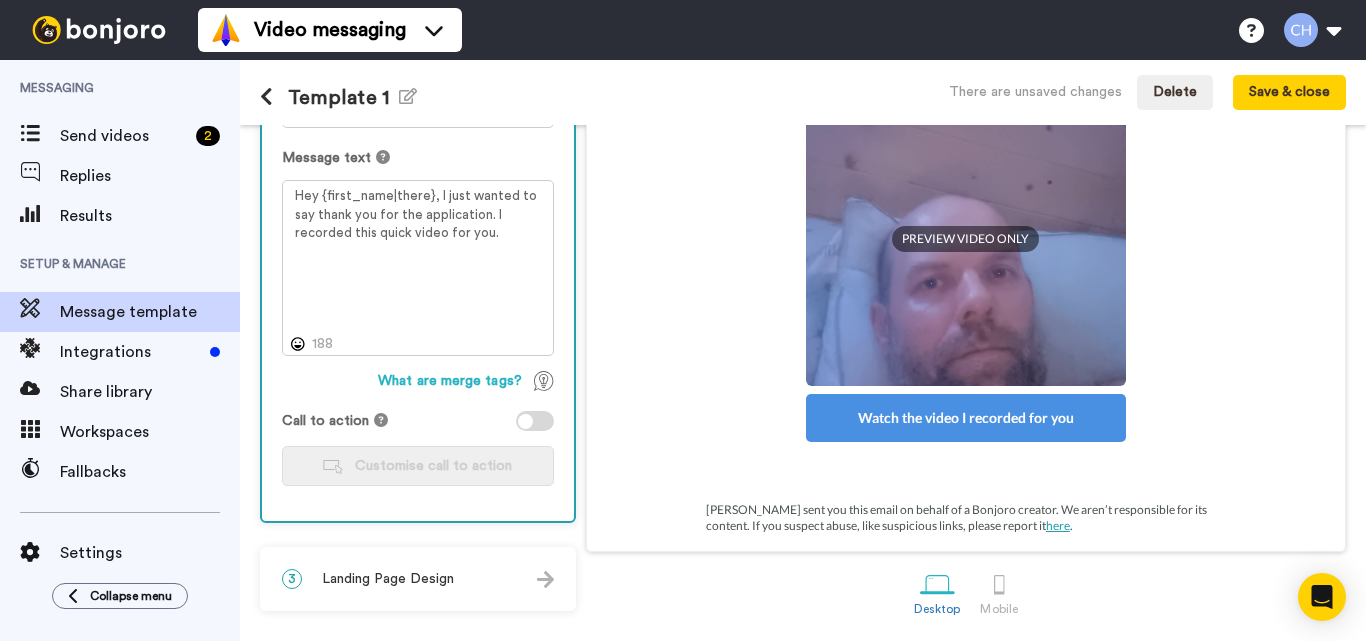 click at bounding box center [525, 421] 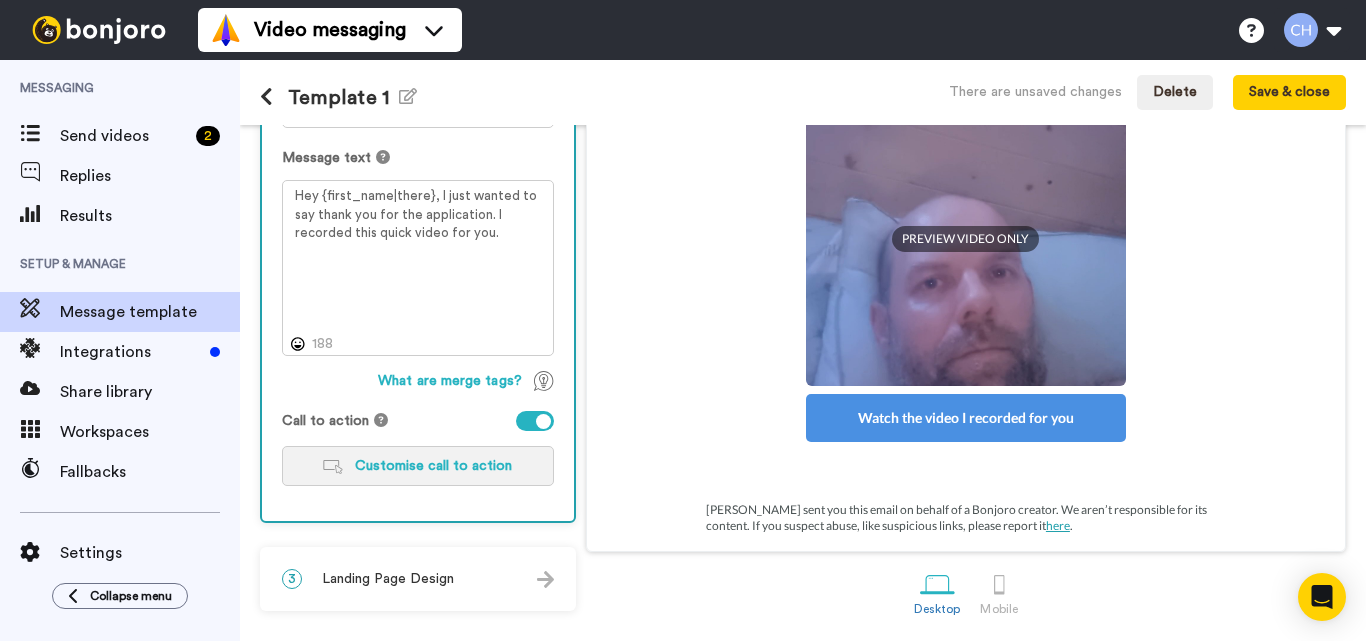 click on "Customise call to action" at bounding box center (433, 466) 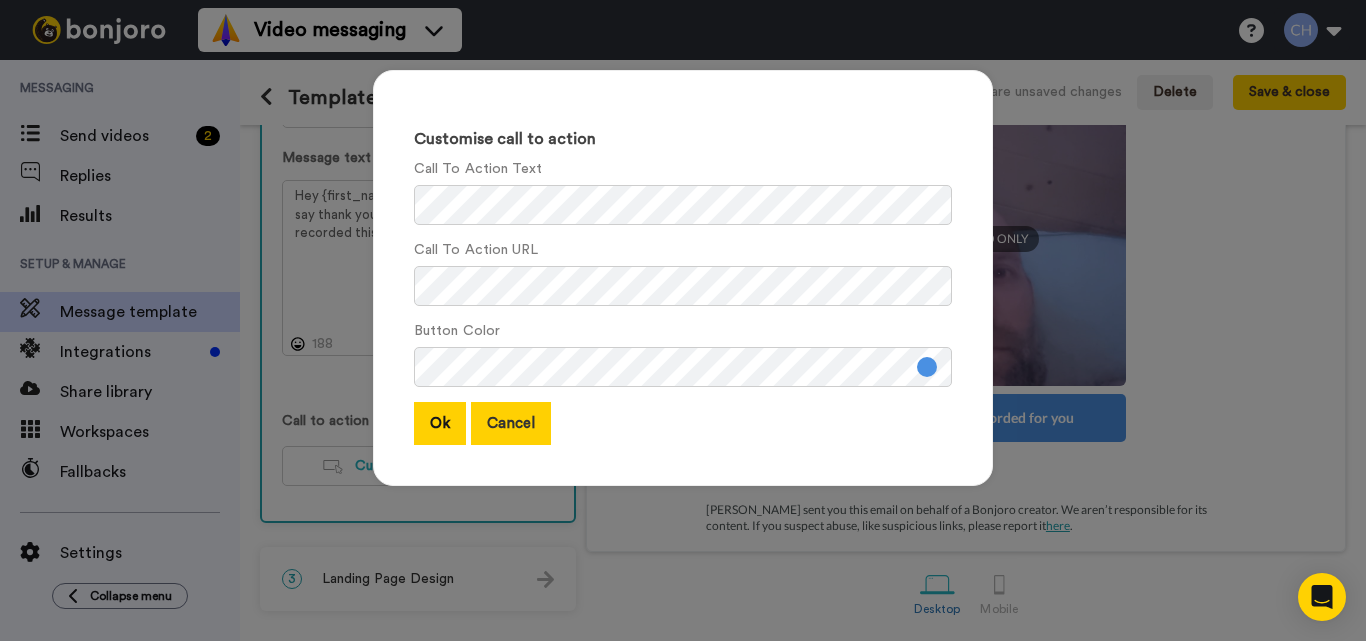 click on "Cancel" at bounding box center (511, 423) 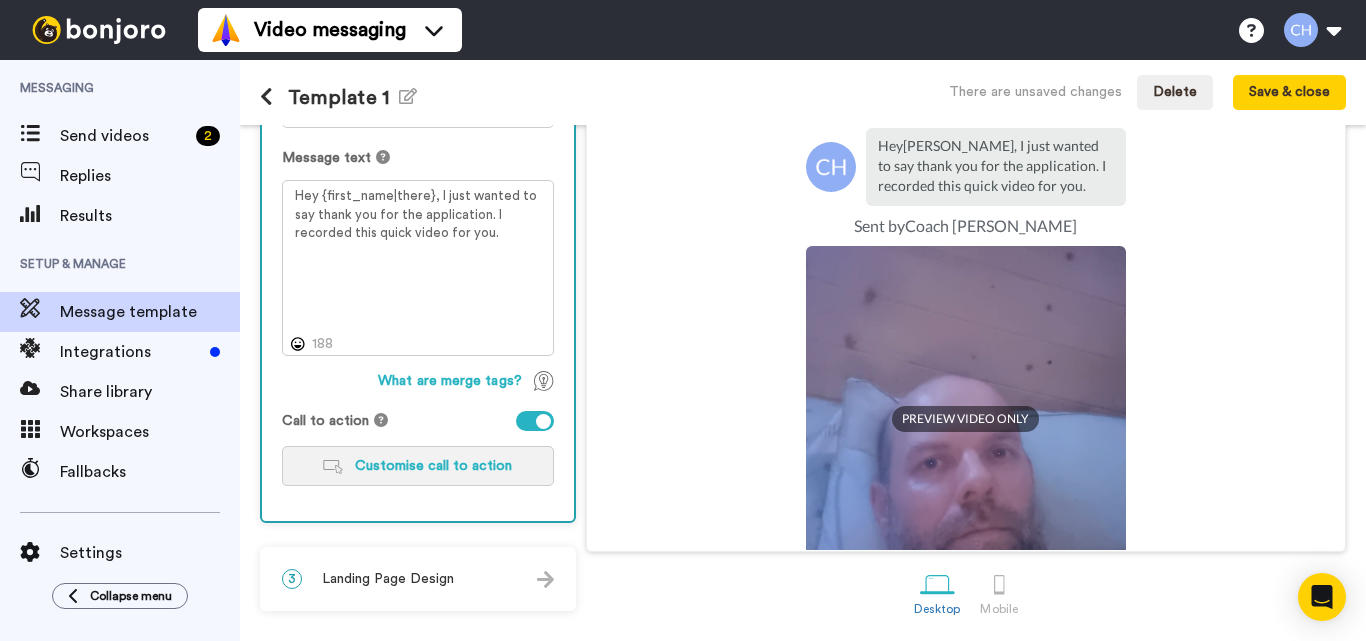 scroll, scrollTop: 0, scrollLeft: 0, axis: both 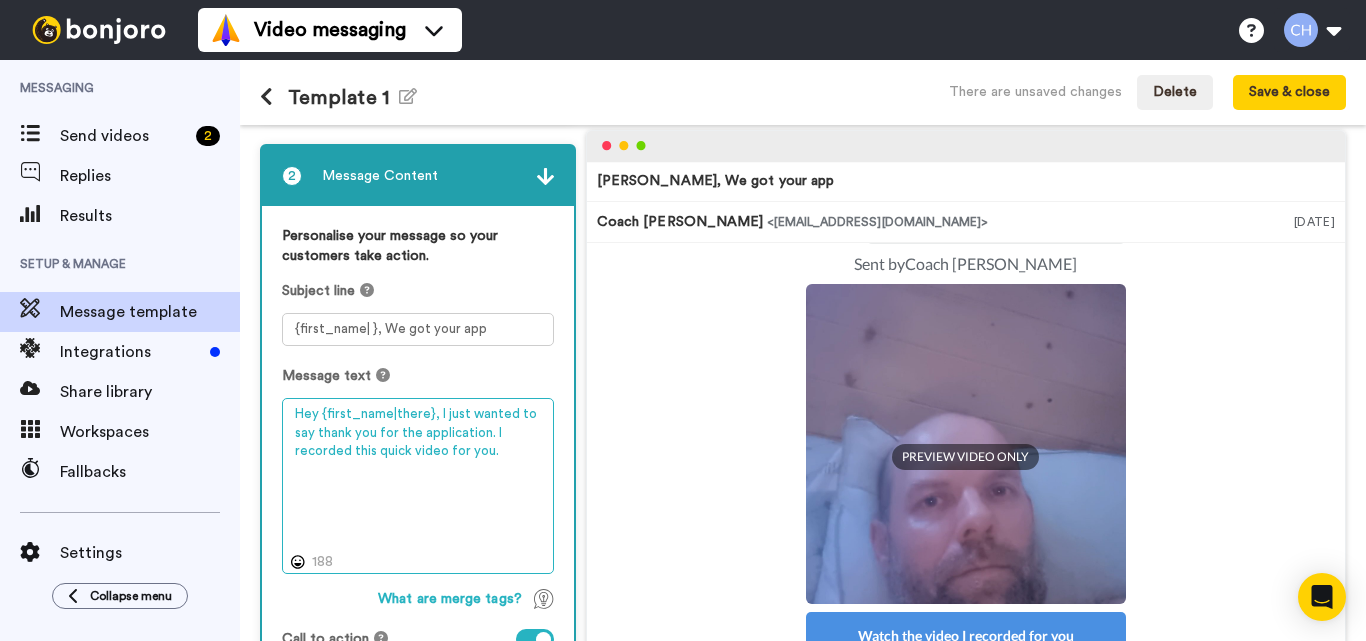 click on "Hey {first_name|there}, I just wanted to say thank you for the application. I recorded this quick video for you." at bounding box center (418, 486) 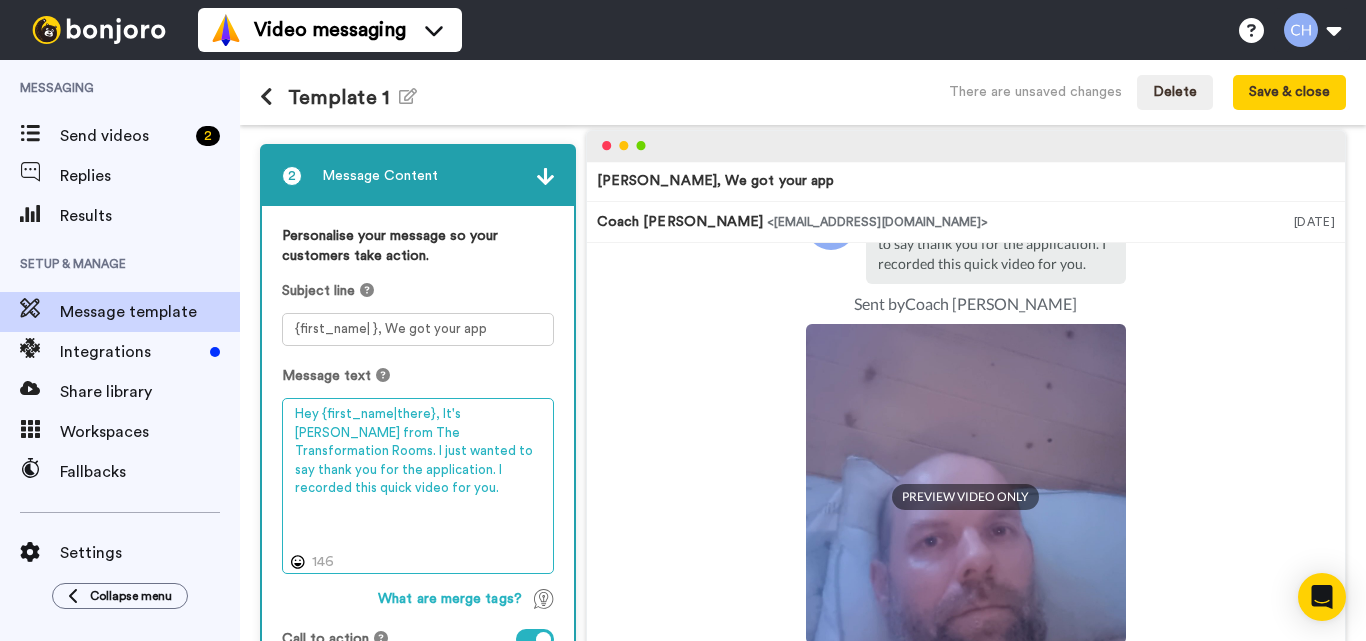 scroll, scrollTop: 201, scrollLeft: 0, axis: vertical 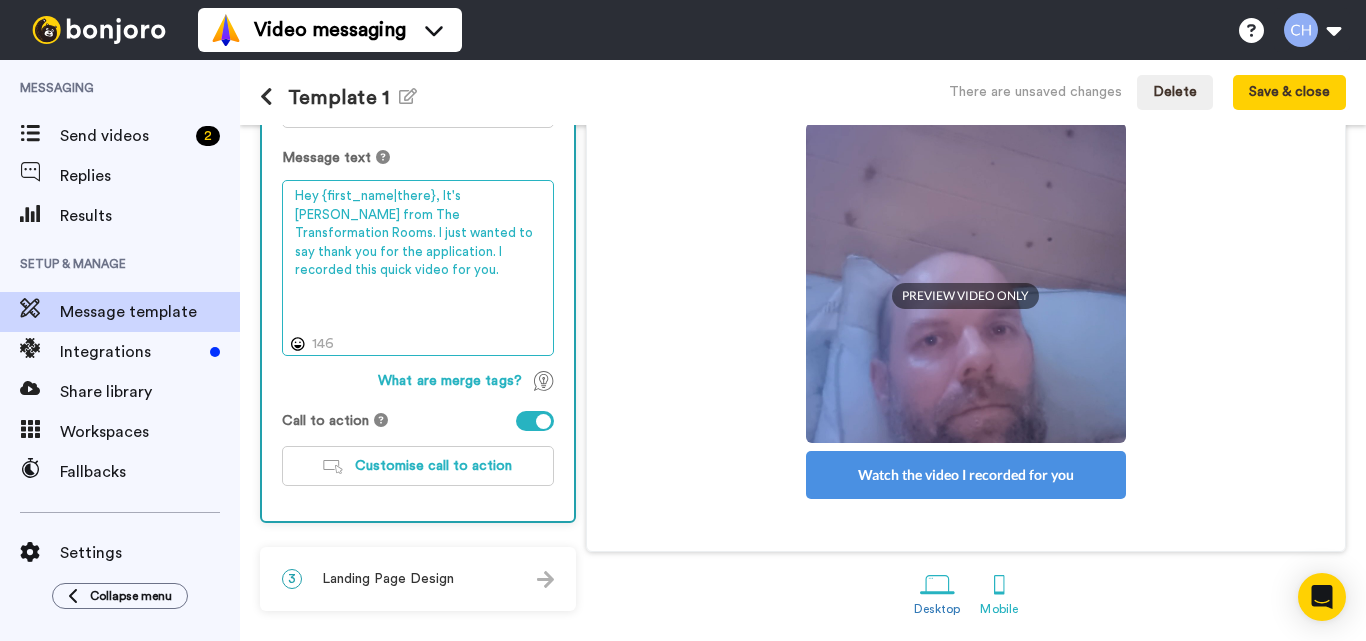 type on "Hey {first_name|there}, It's Chris from The Transformation Rooms. I just wanted to say thank you for the application. I recorded this quick video for you." 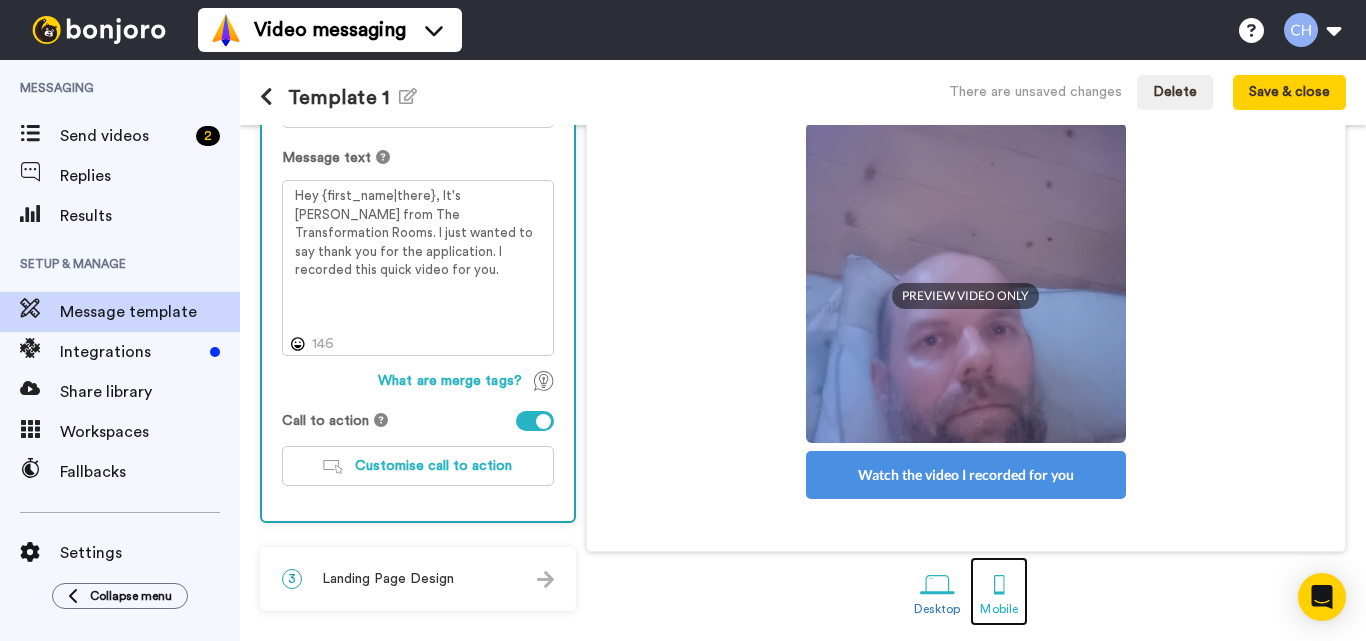 click at bounding box center [999, 584] 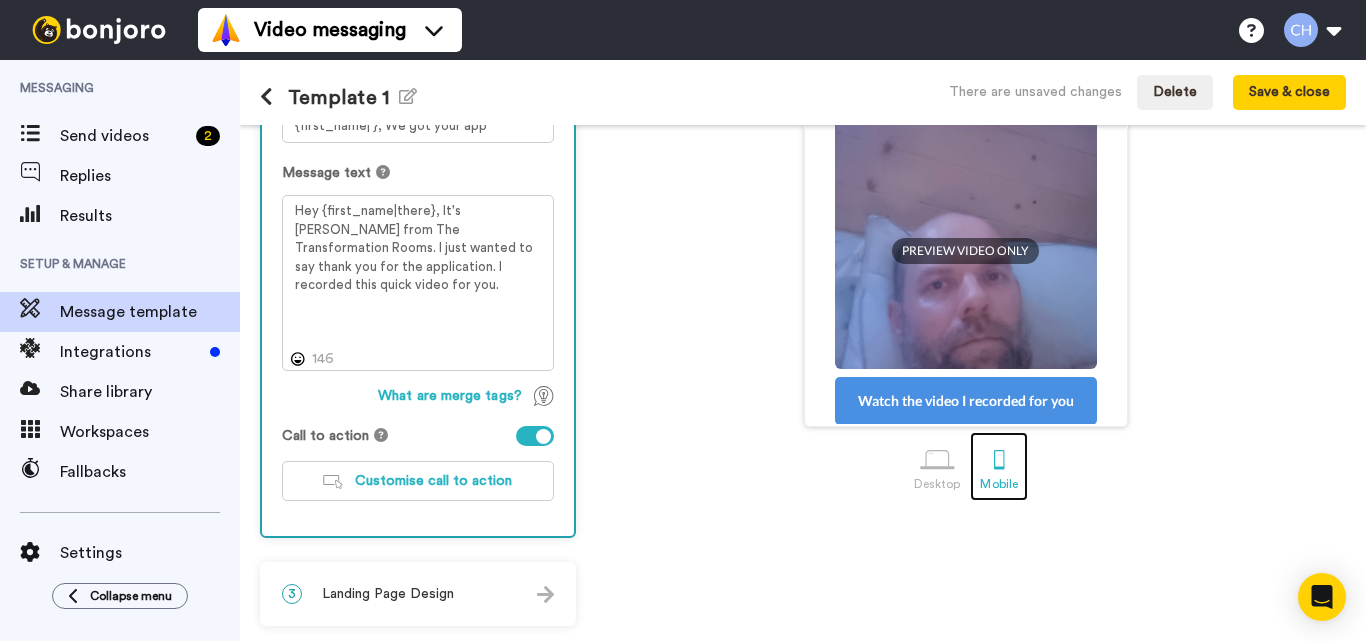 scroll, scrollTop: 287, scrollLeft: 0, axis: vertical 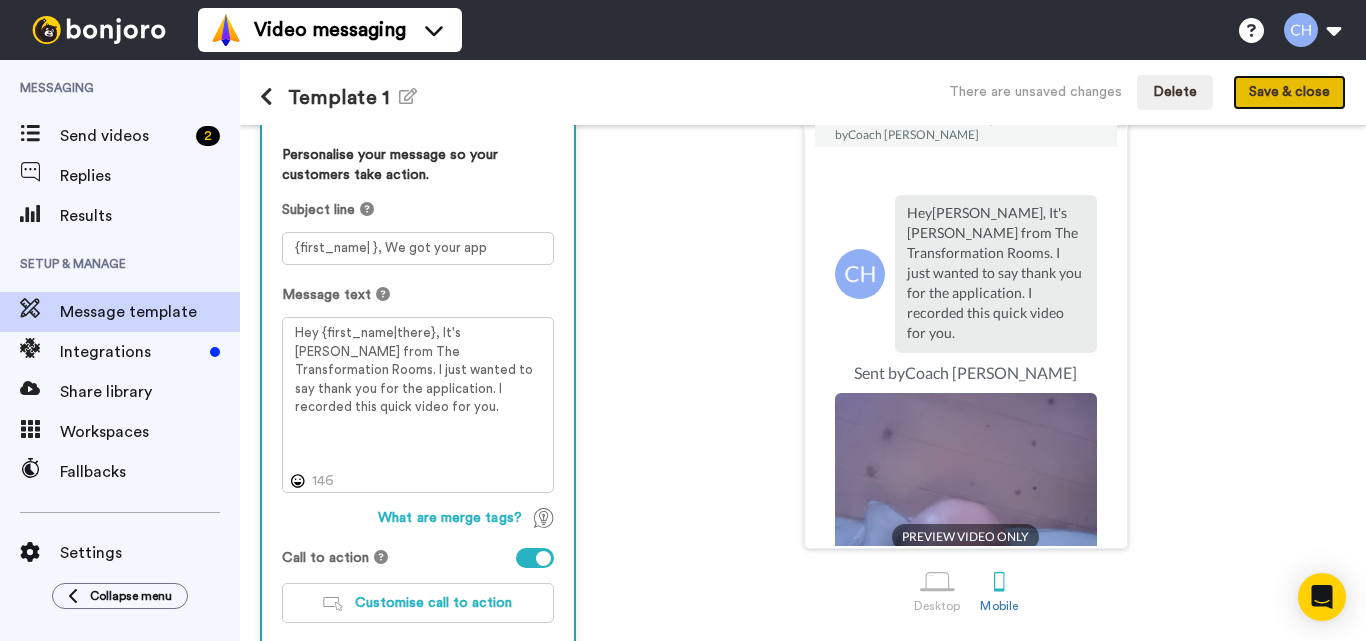 click on "Save & close" at bounding box center (1289, 93) 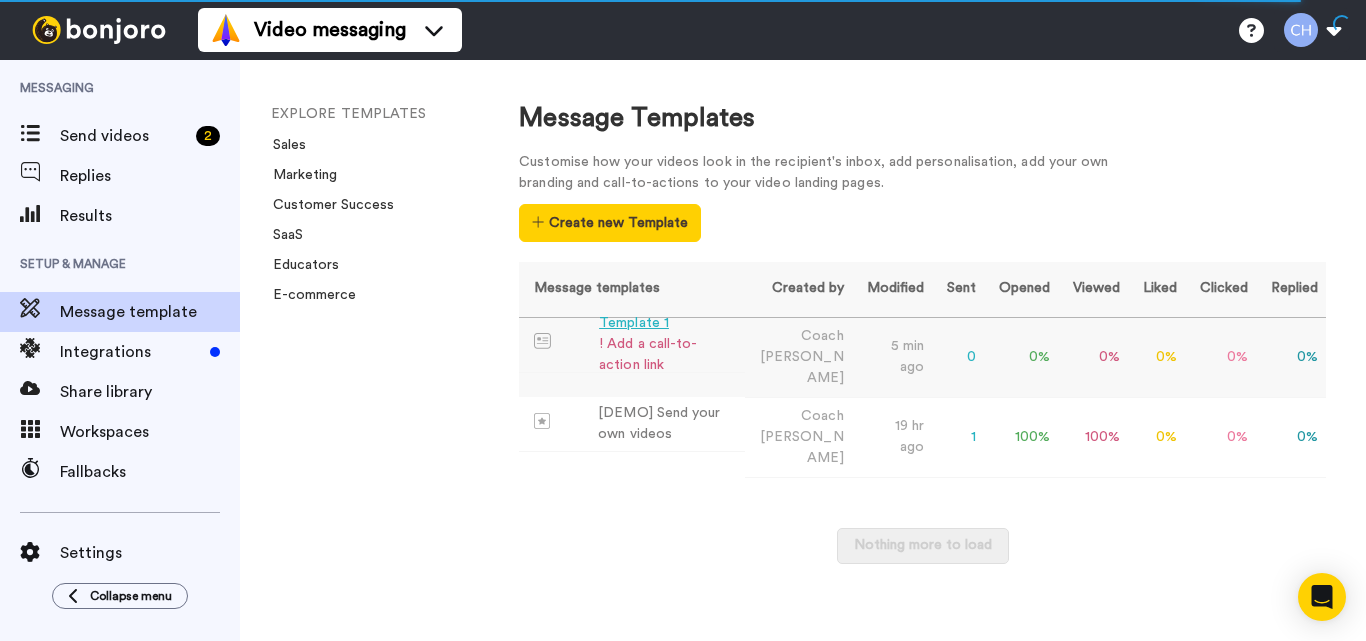 click on "! Add a call-to-action link" at bounding box center [667, 355] 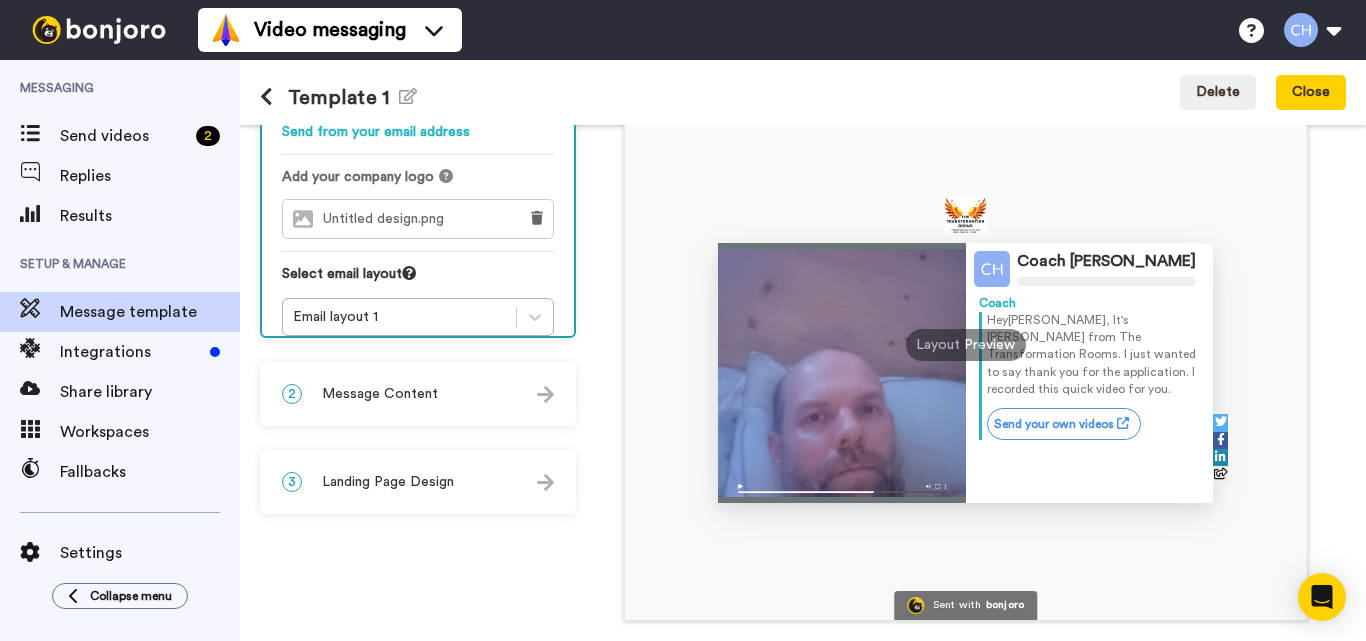 scroll, scrollTop: 244, scrollLeft: 0, axis: vertical 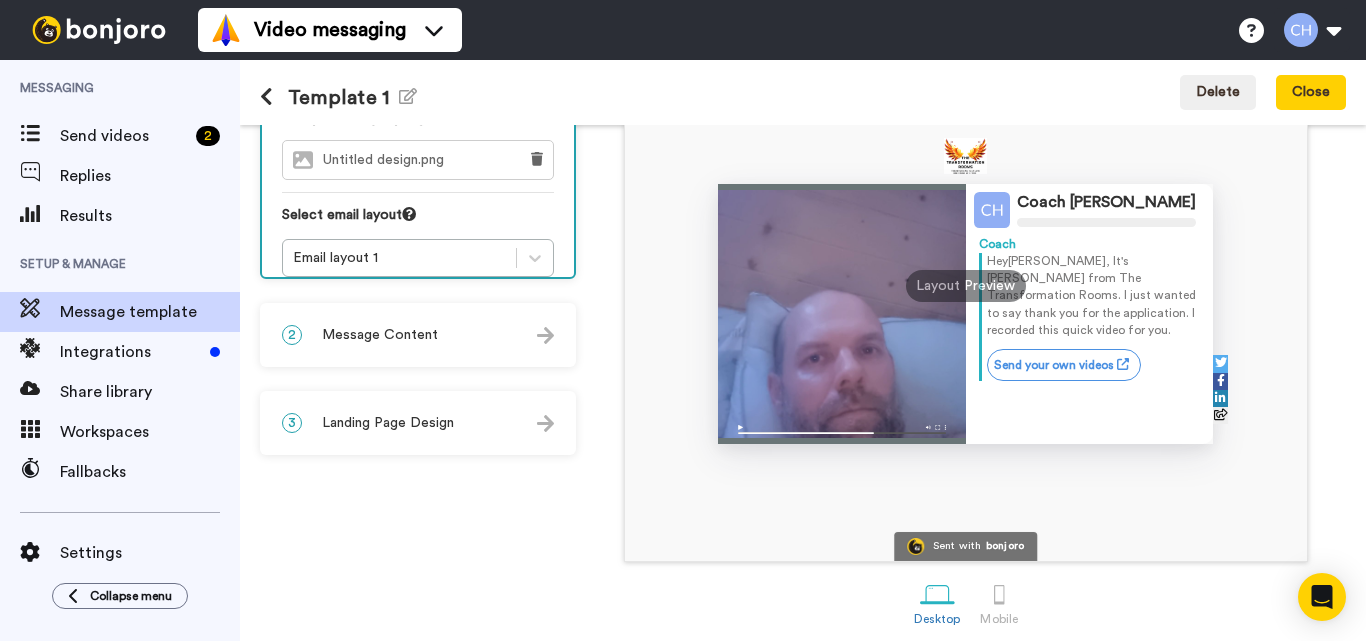 click on "2 Message Content" at bounding box center (418, 335) 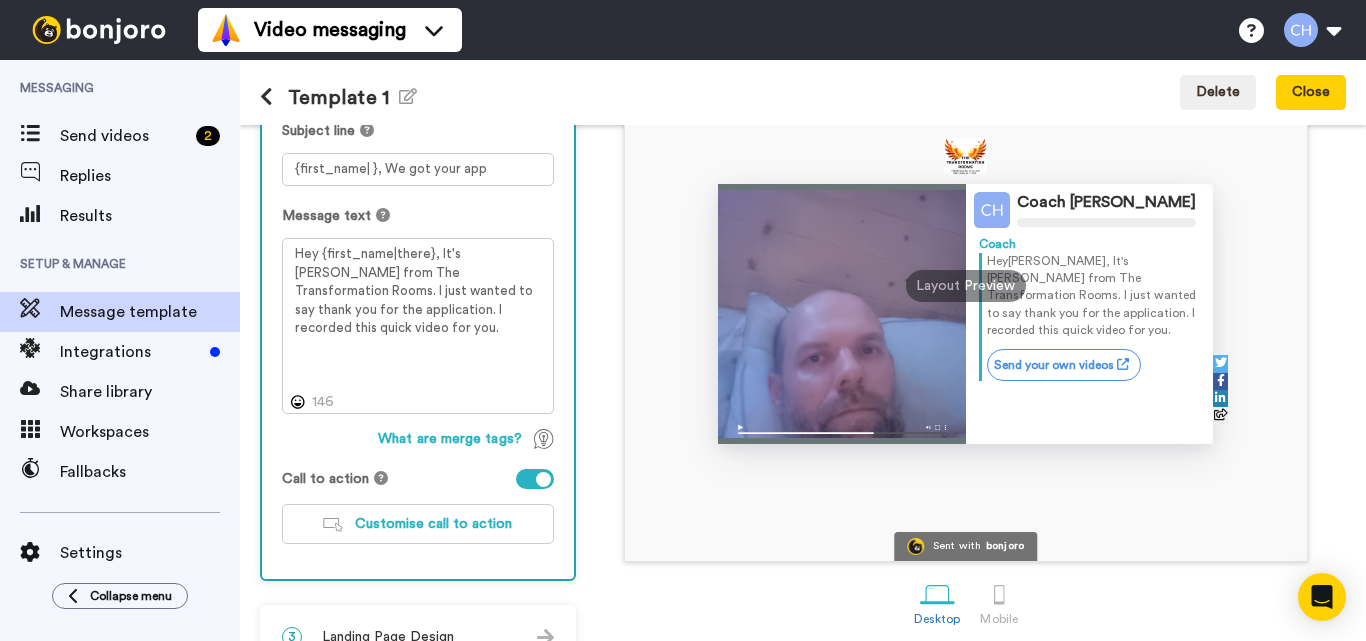 click at bounding box center [543, 479] 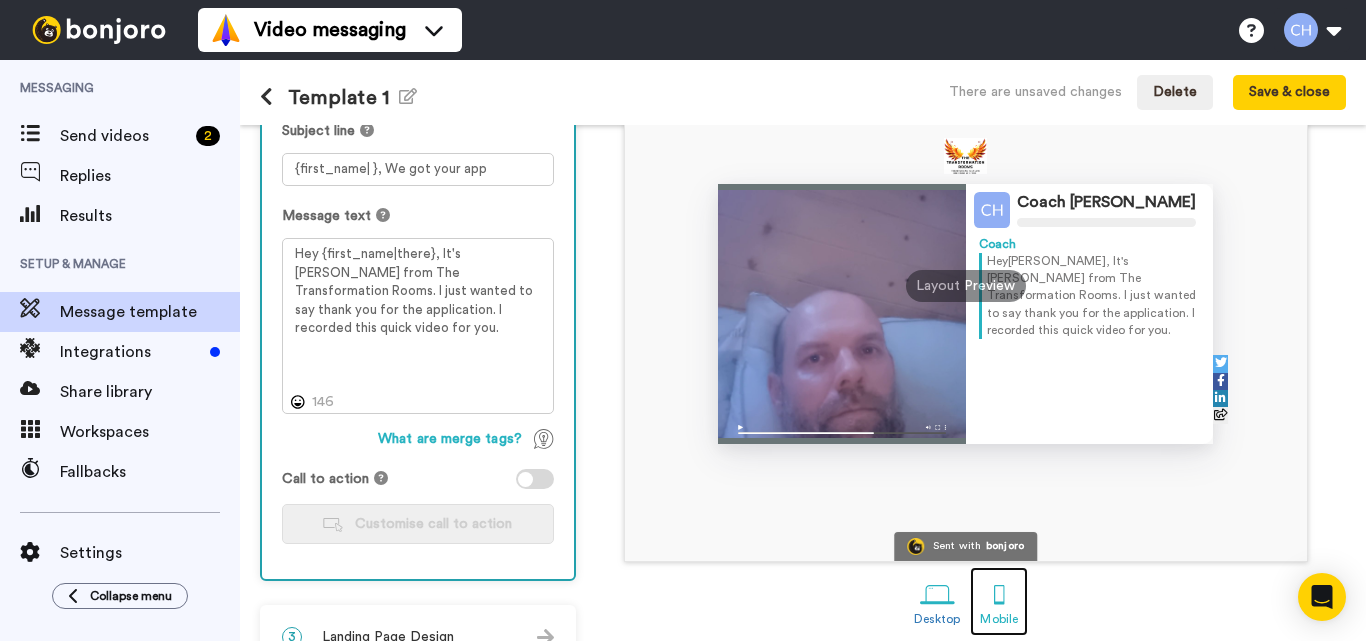 click at bounding box center [999, 594] 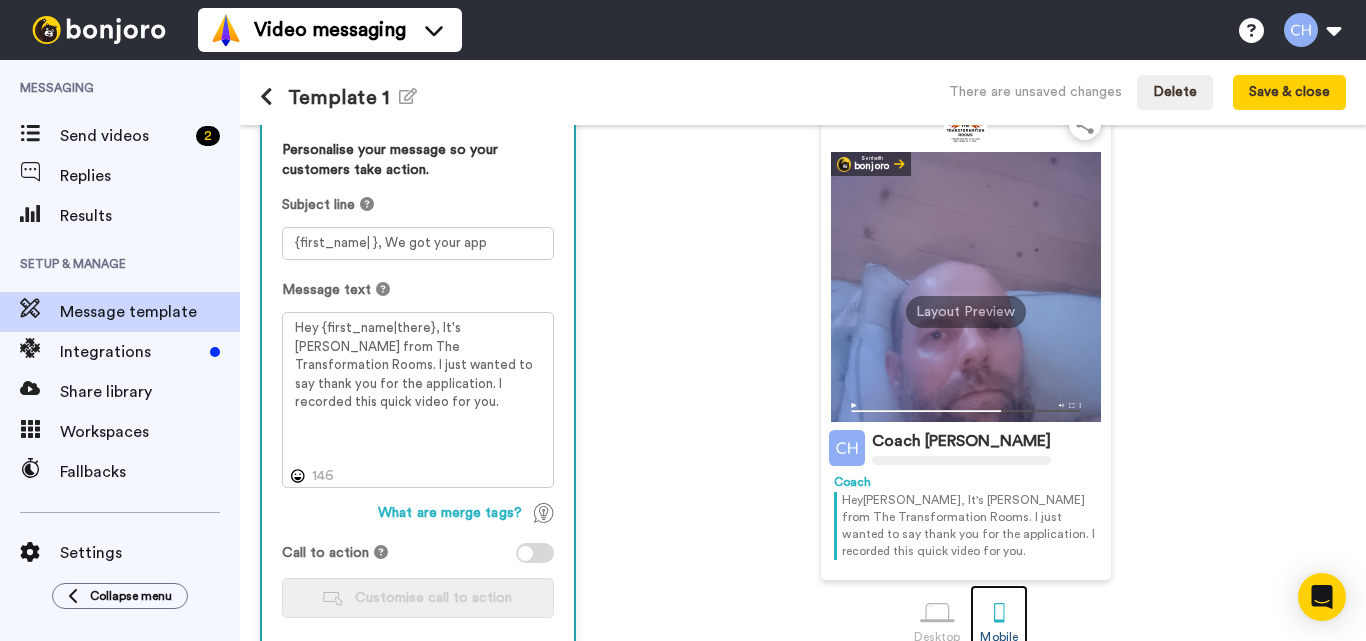 scroll, scrollTop: 132, scrollLeft: 0, axis: vertical 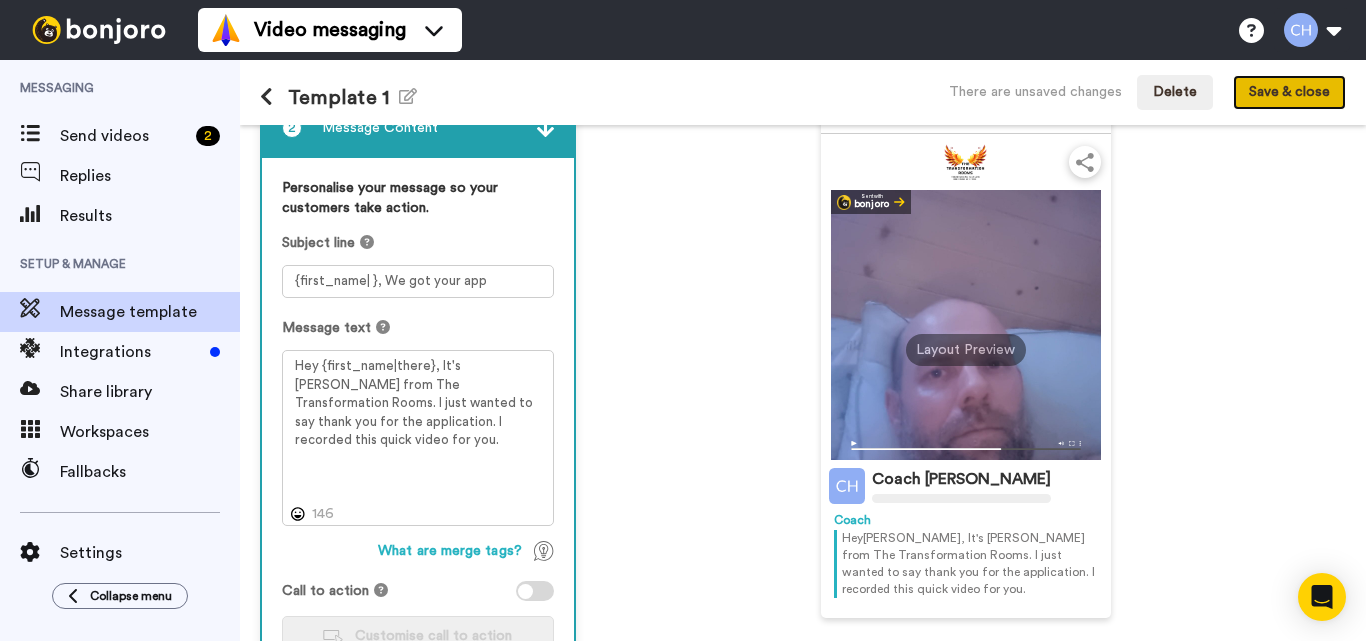 click on "Save & close" at bounding box center [1289, 93] 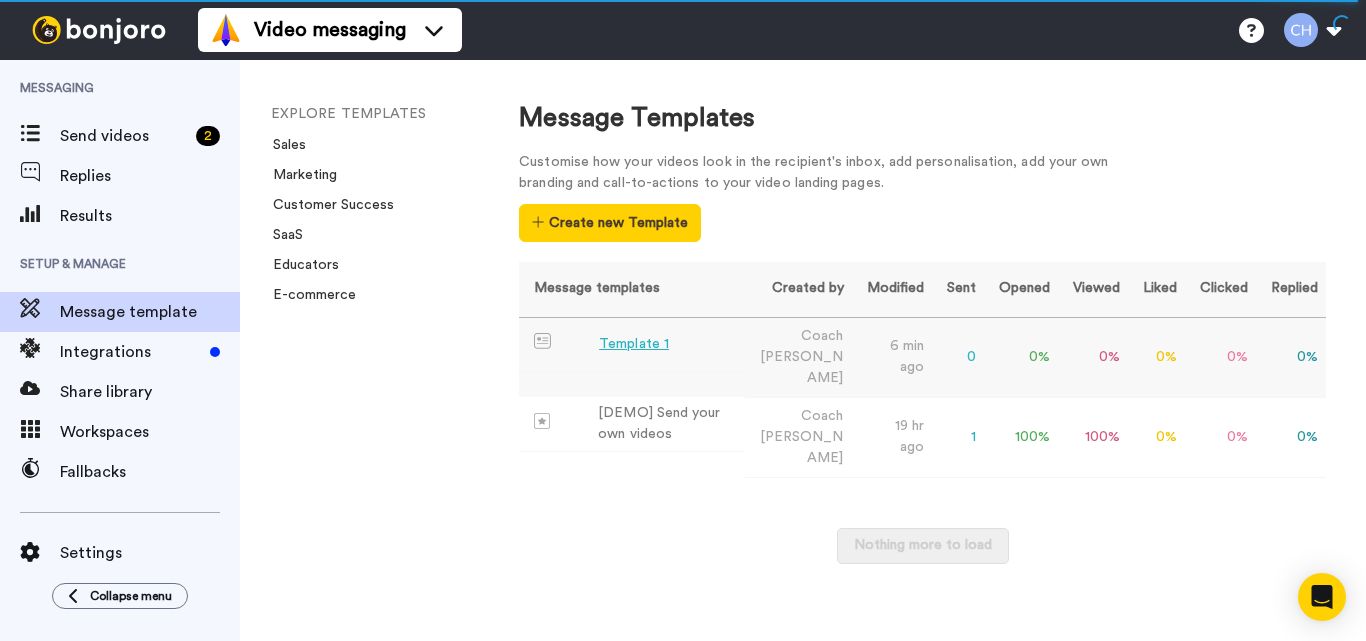 click on "Template 1" at bounding box center (634, 344) 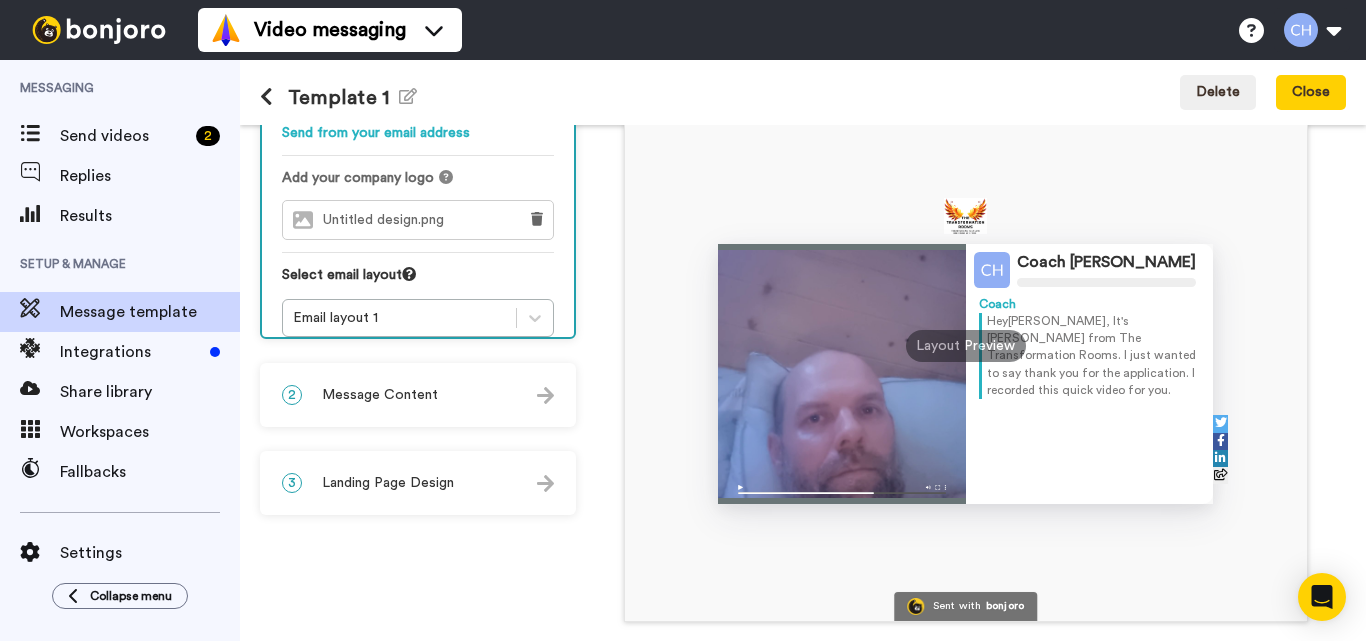 scroll, scrollTop: 254, scrollLeft: 0, axis: vertical 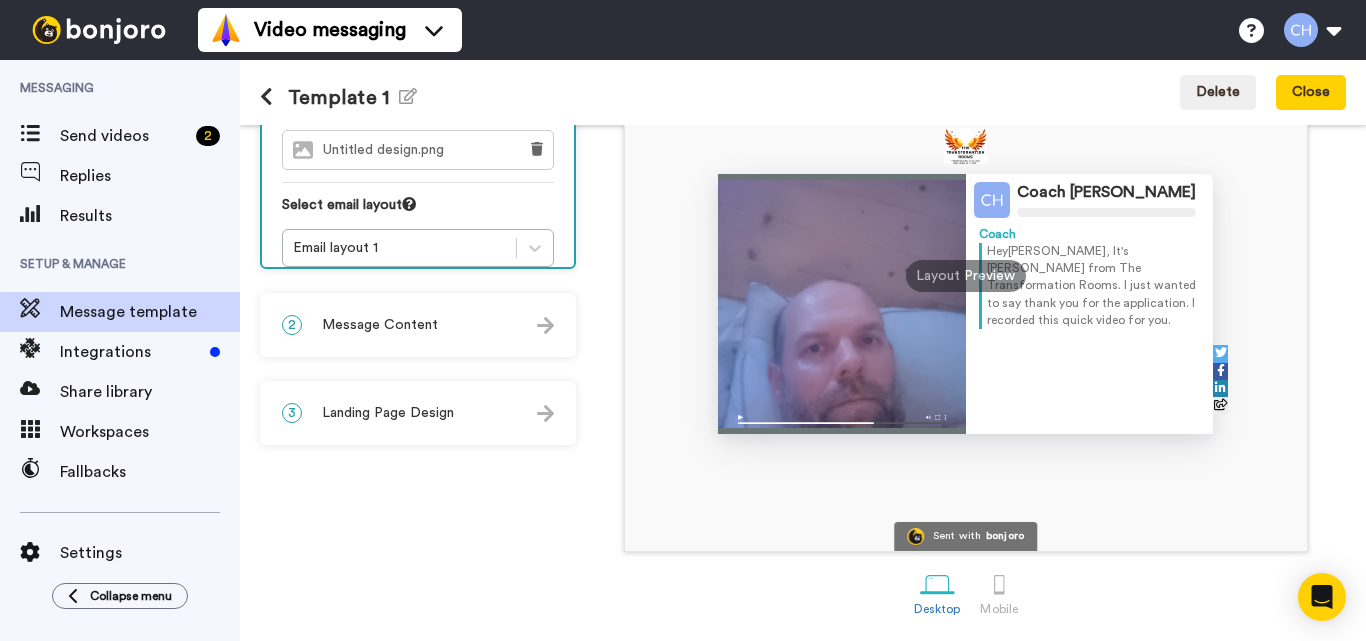 click on "Message Content" at bounding box center [380, 325] 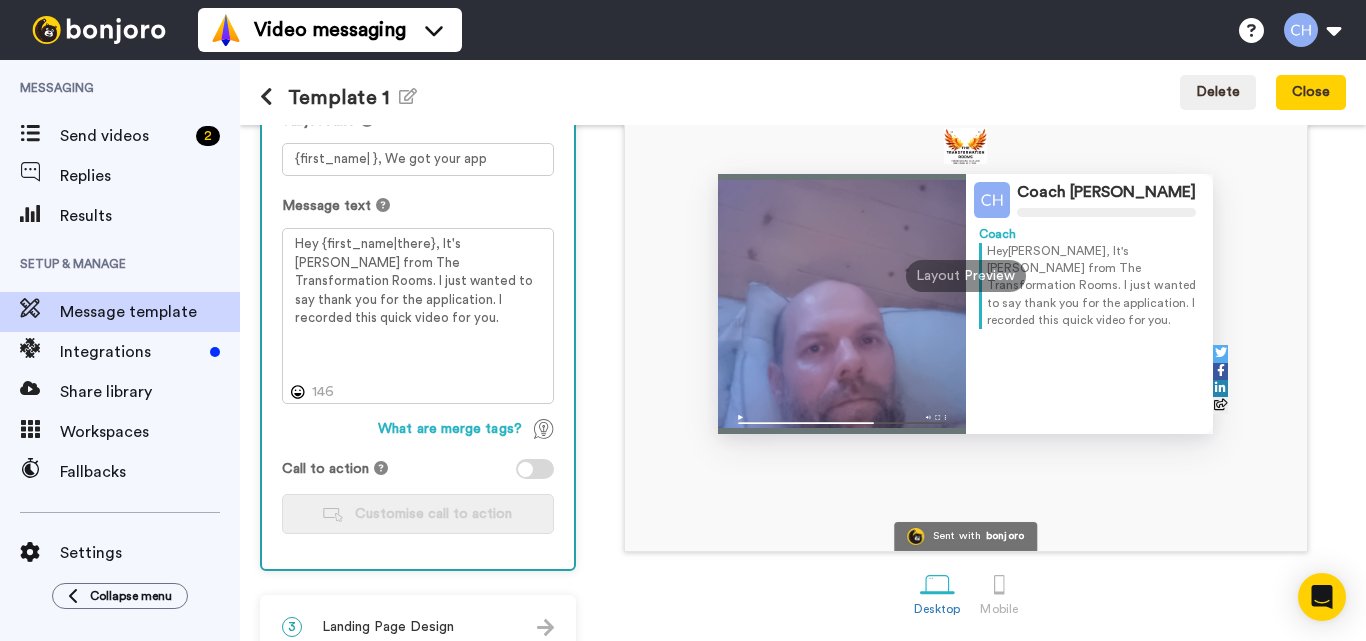click at bounding box center (535, 469) 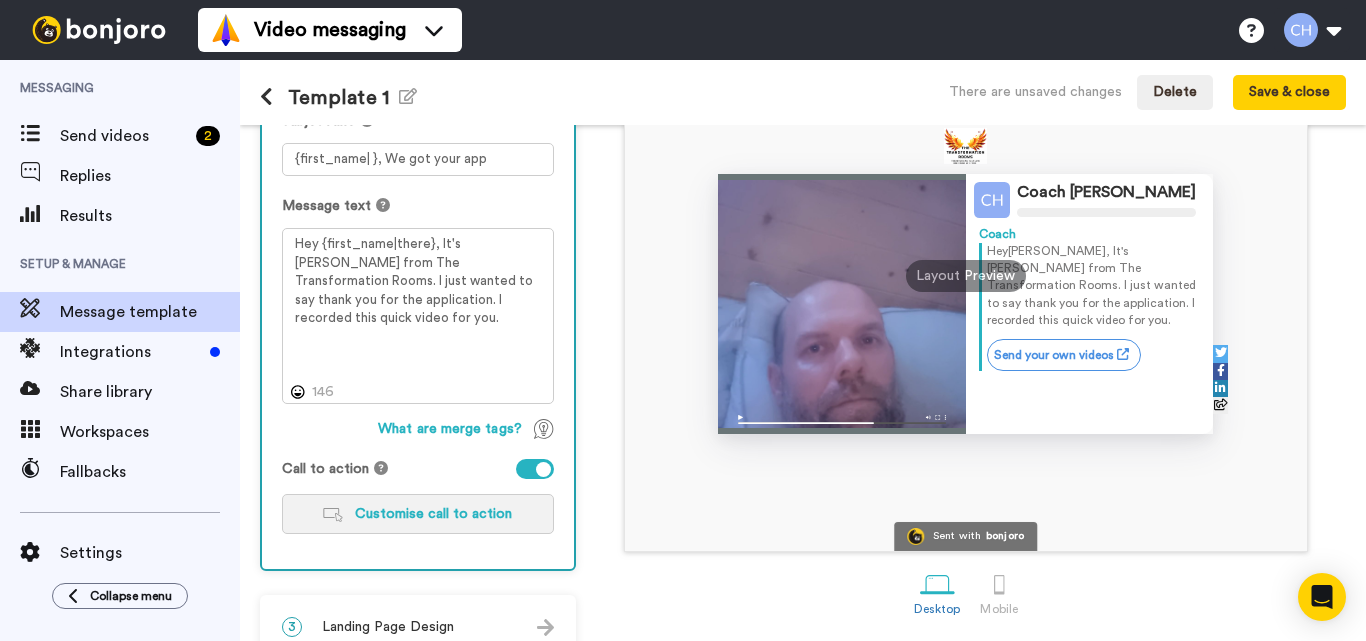 click on "Customise call to action" at bounding box center [433, 514] 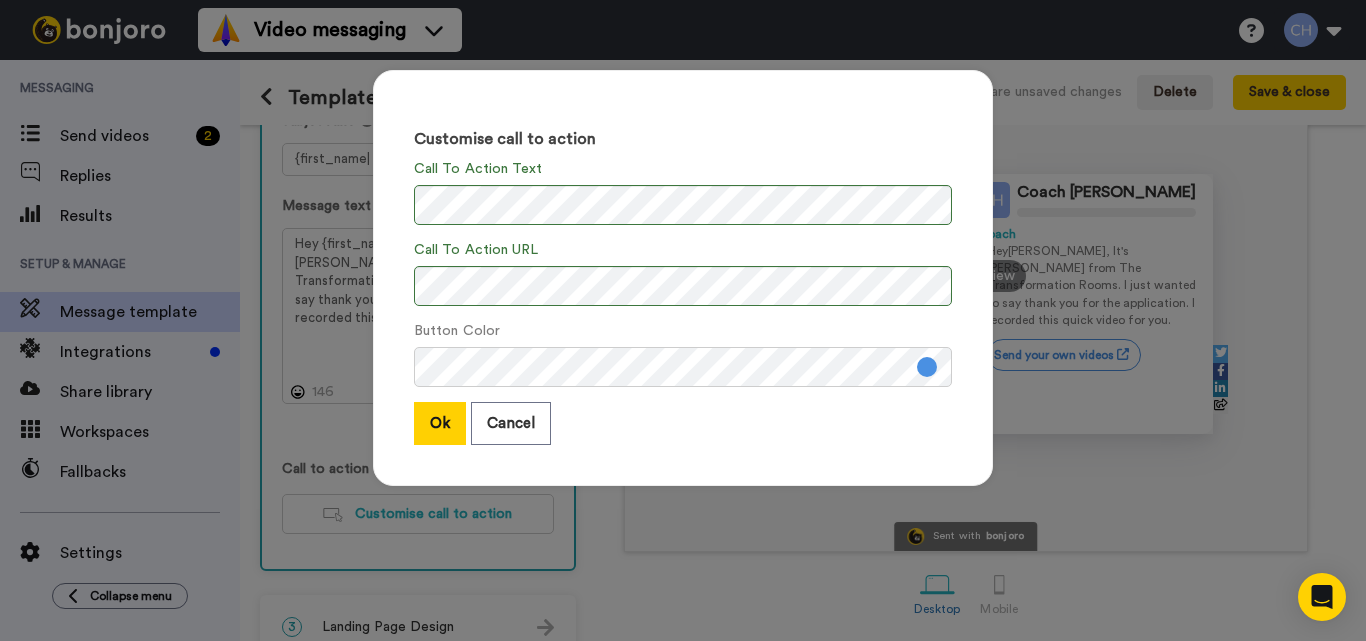click at bounding box center (927, 367) 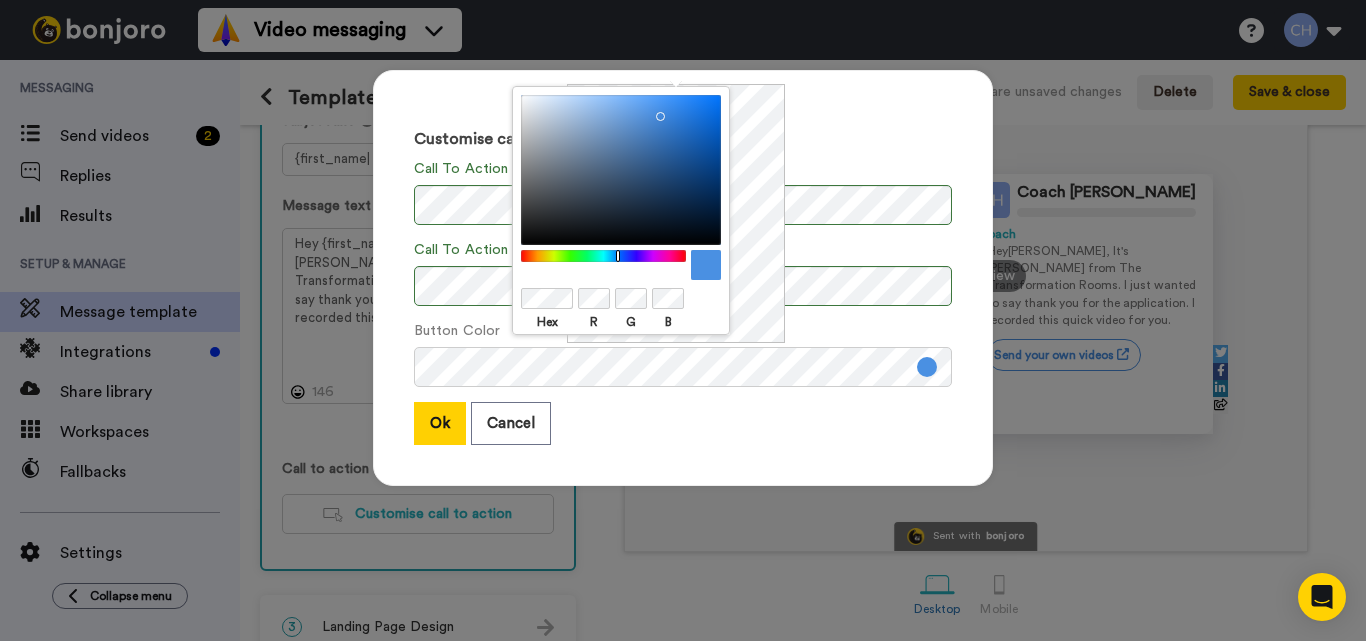 click at bounding box center [604, 256] 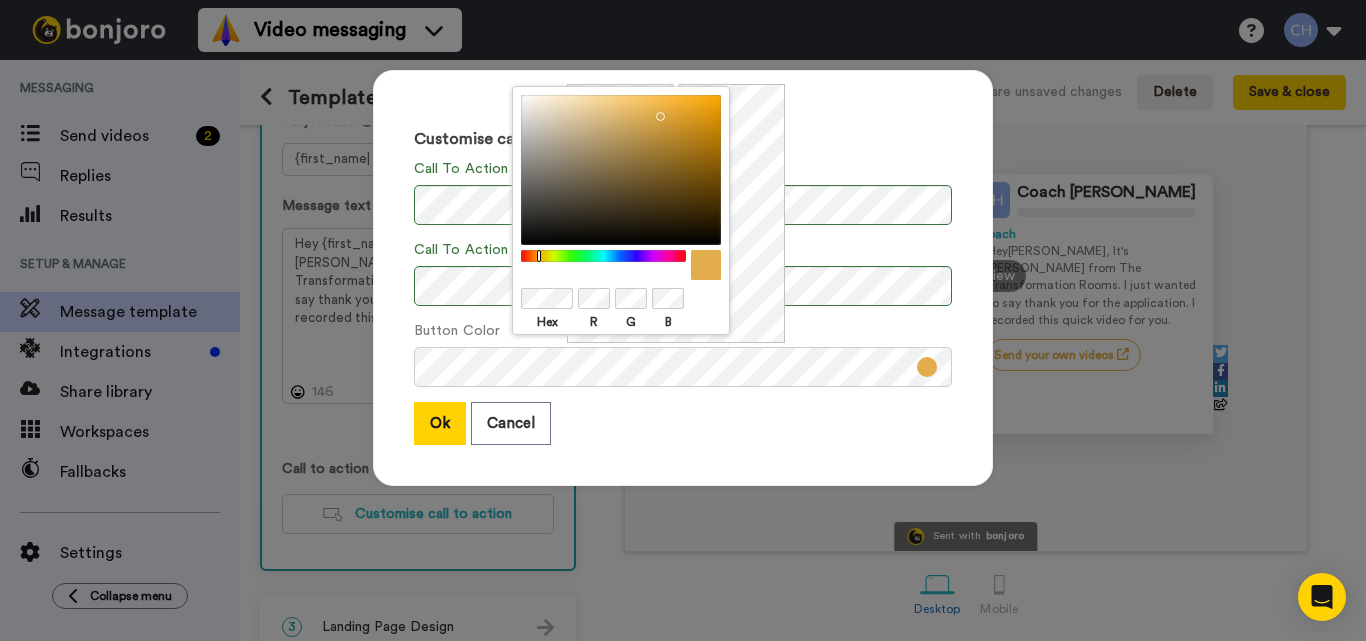 click at bounding box center (621, 170) 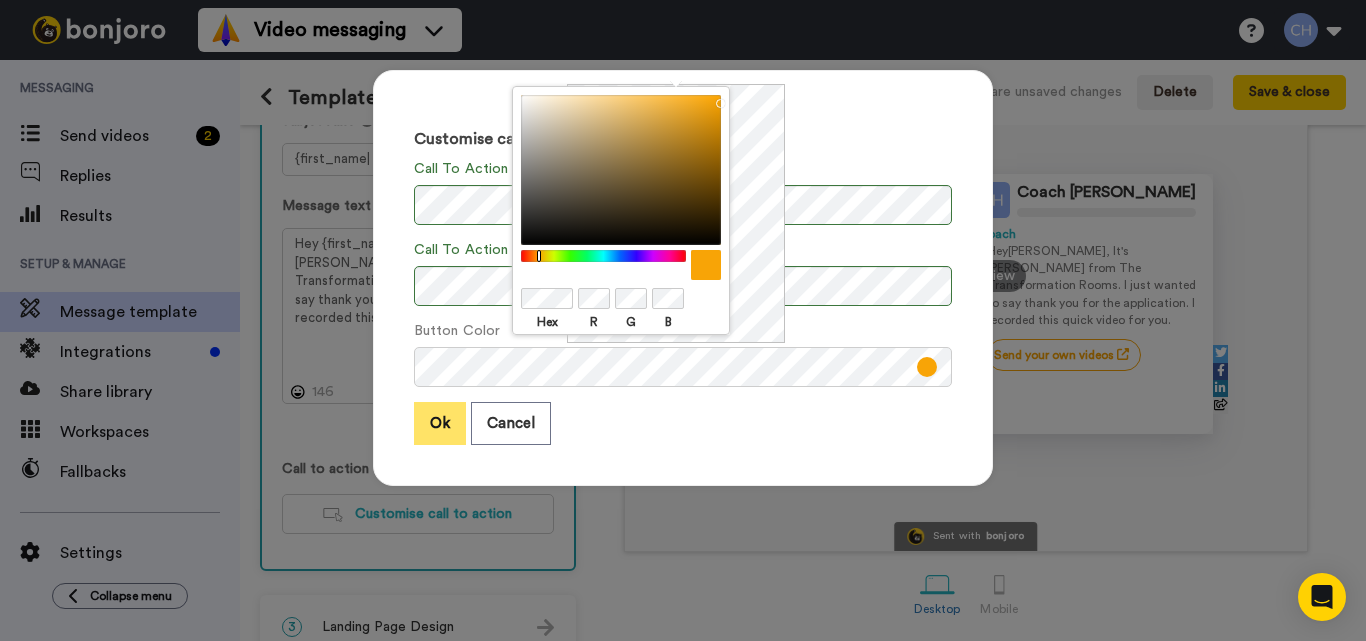 click on "Ok" at bounding box center [440, 423] 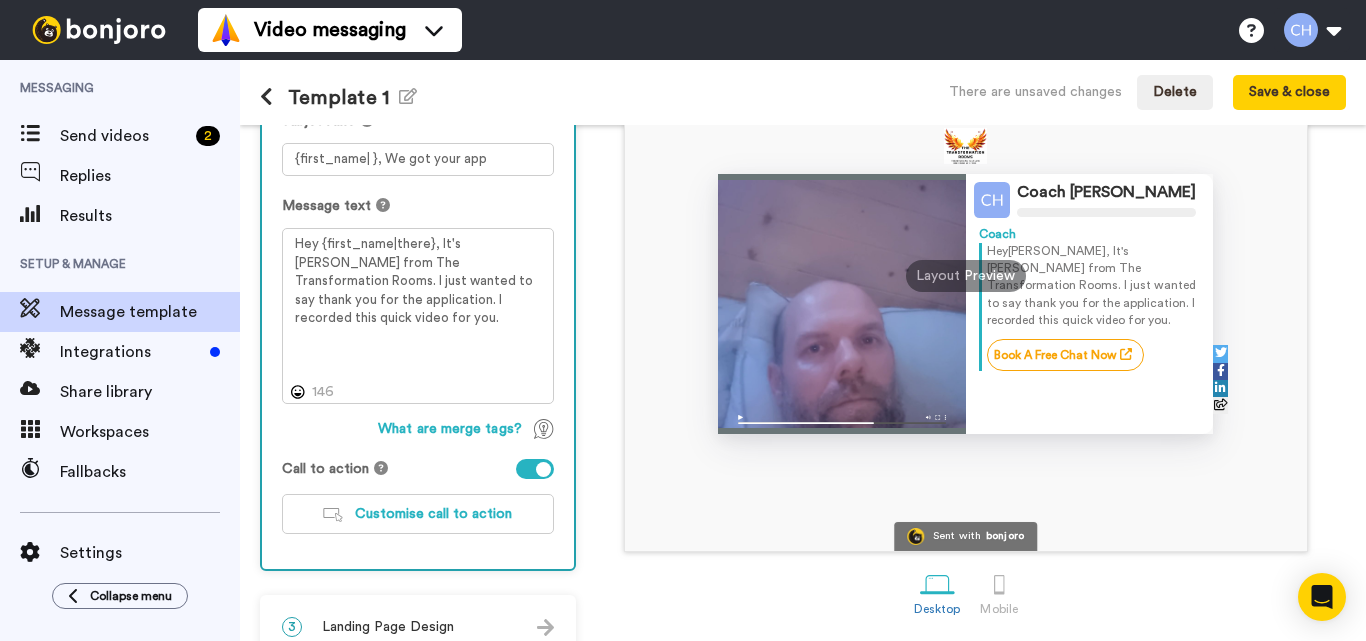 click on "1 Message Setup From coach.chris@inbound.bonjoromail.com   Send from your email address Add your company logo Untitled design.png Select email layout   Email layout 1 2 Message Content Personalise your message so your customers take action. Subject line {first_name| }, We got your app Message text Hey {first_name|there}, It's Chris from The Transformation Rooms. I just wanted to say thank you for the application. I recorded this quick video for you. 146 What are merge tags? Call to action Customise call to action 3 Landing Page Design Design Elements Background image   Choose image Social Share   Remove Bonjoro Badge" at bounding box center (423, 272) 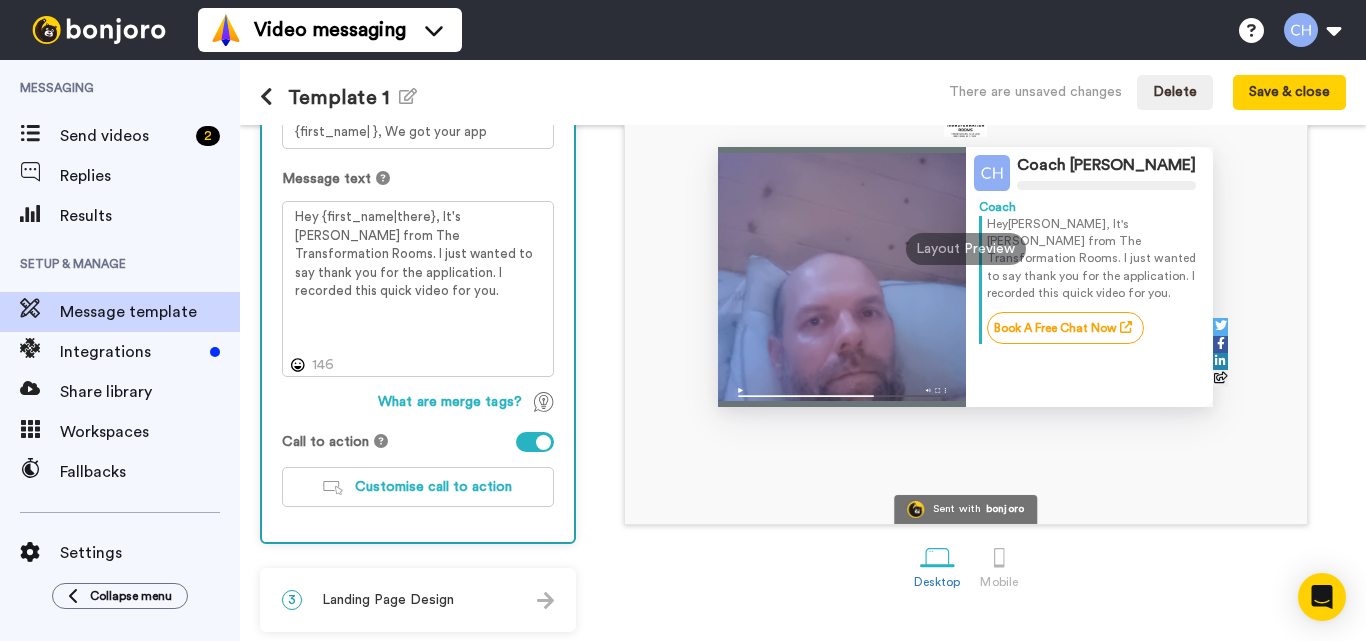 scroll, scrollTop: 287, scrollLeft: 0, axis: vertical 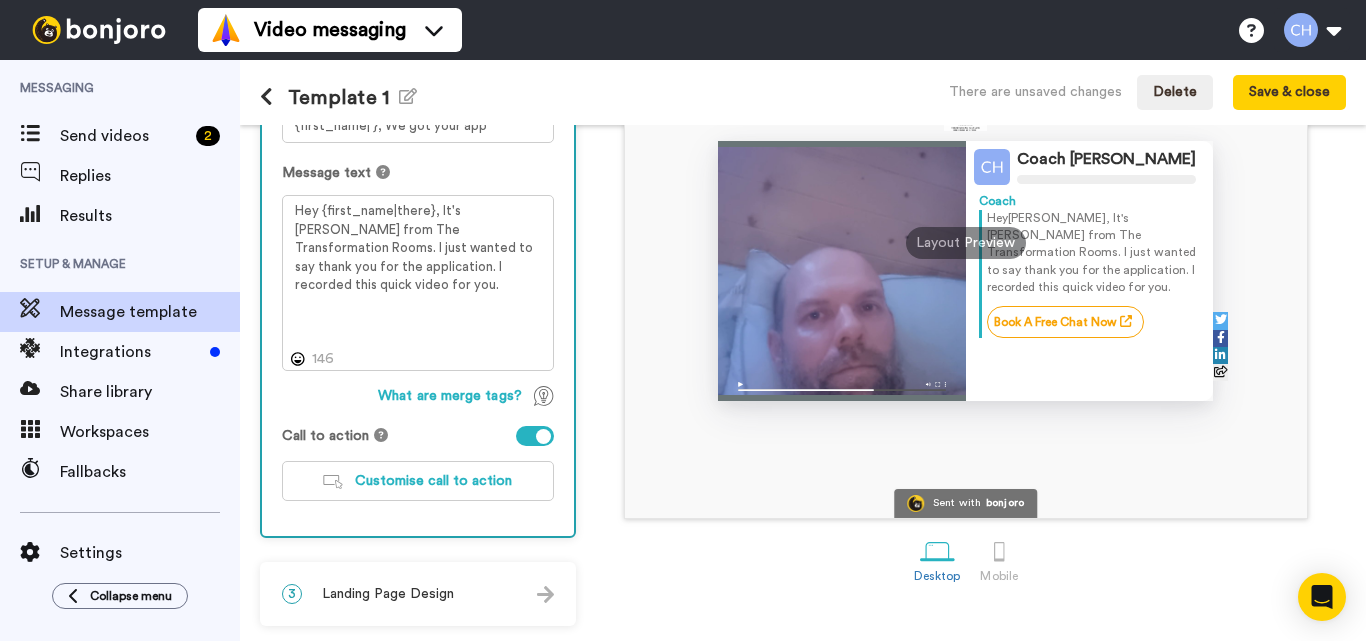 click on "Landing Page Design" at bounding box center [388, 594] 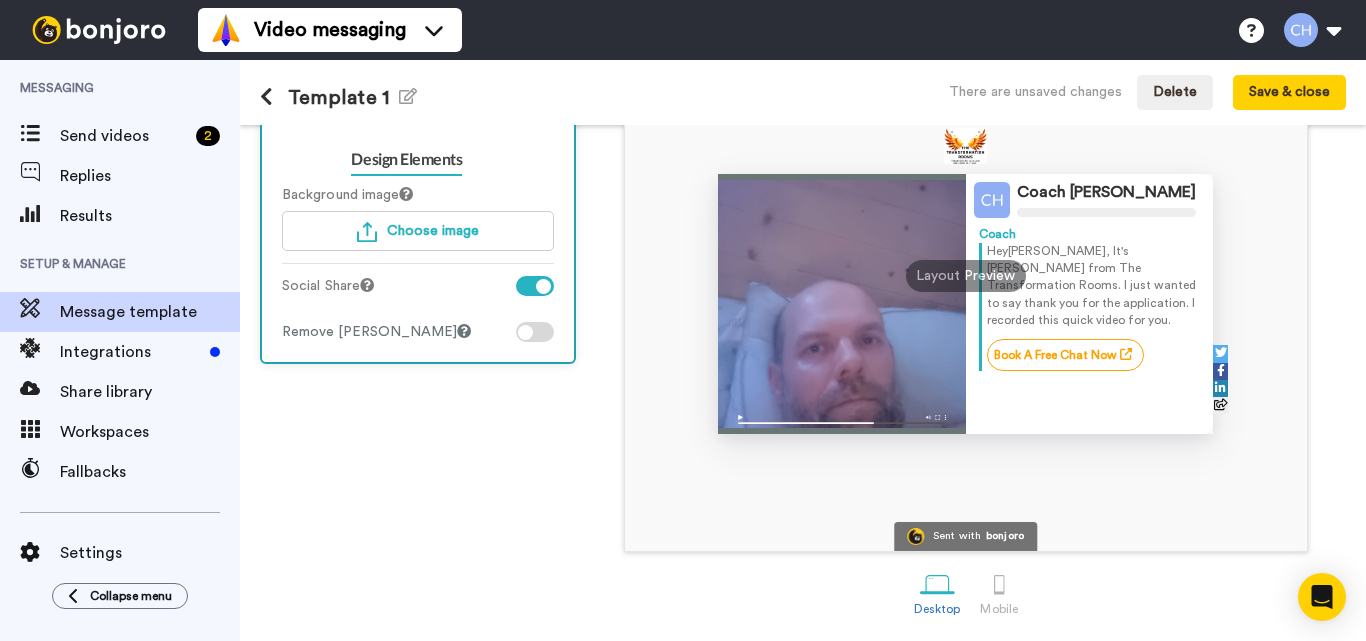 scroll, scrollTop: 254, scrollLeft: 0, axis: vertical 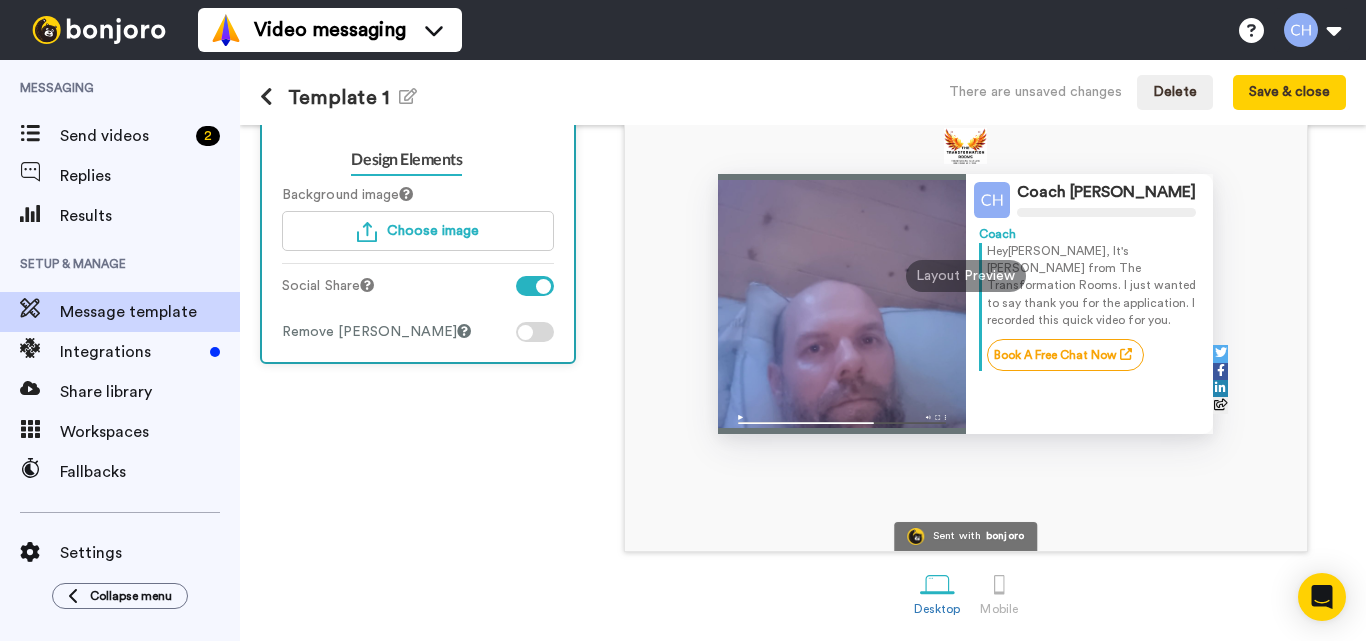click at bounding box center [535, 286] 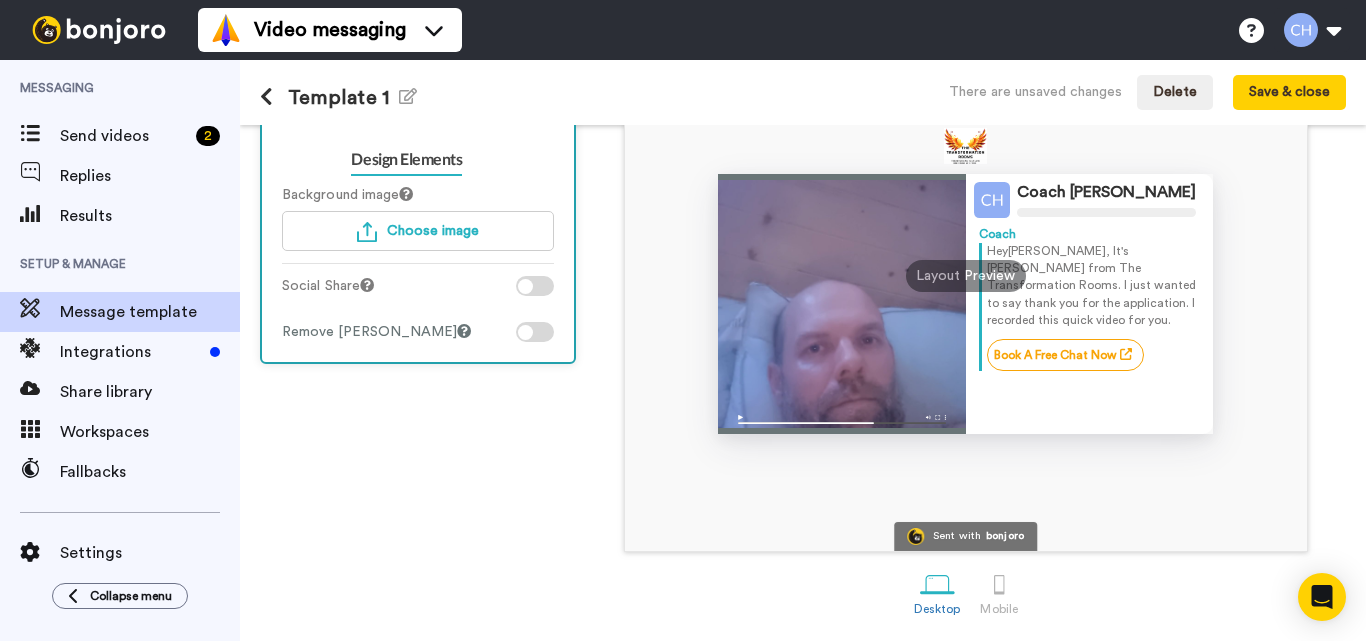 click at bounding box center [535, 332] 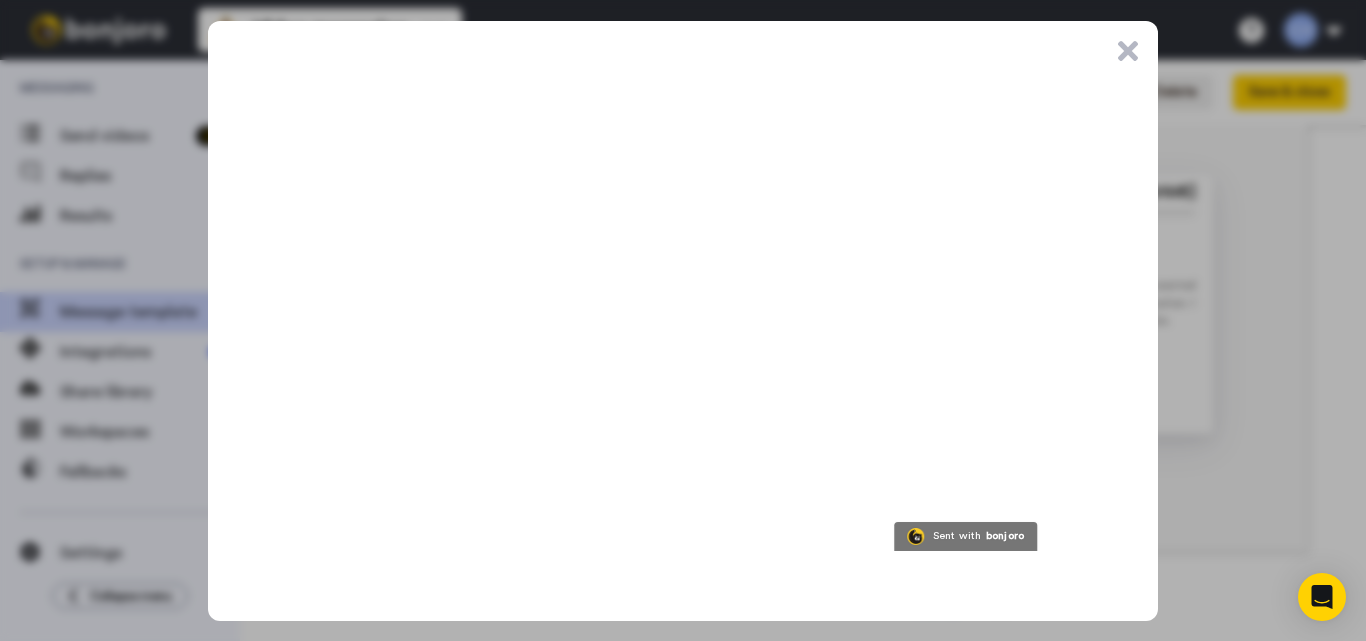 click on ".cls-1{stroke-width:0px;}" at bounding box center [1128, 51] 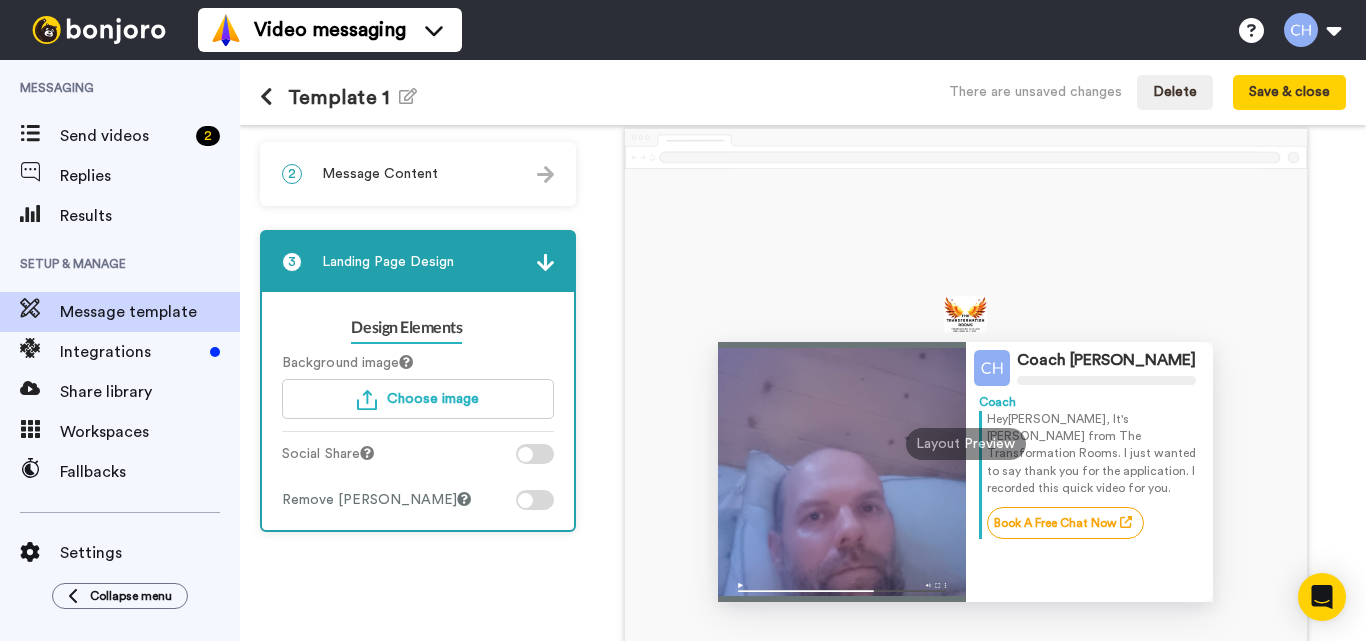 scroll, scrollTop: 41, scrollLeft: 0, axis: vertical 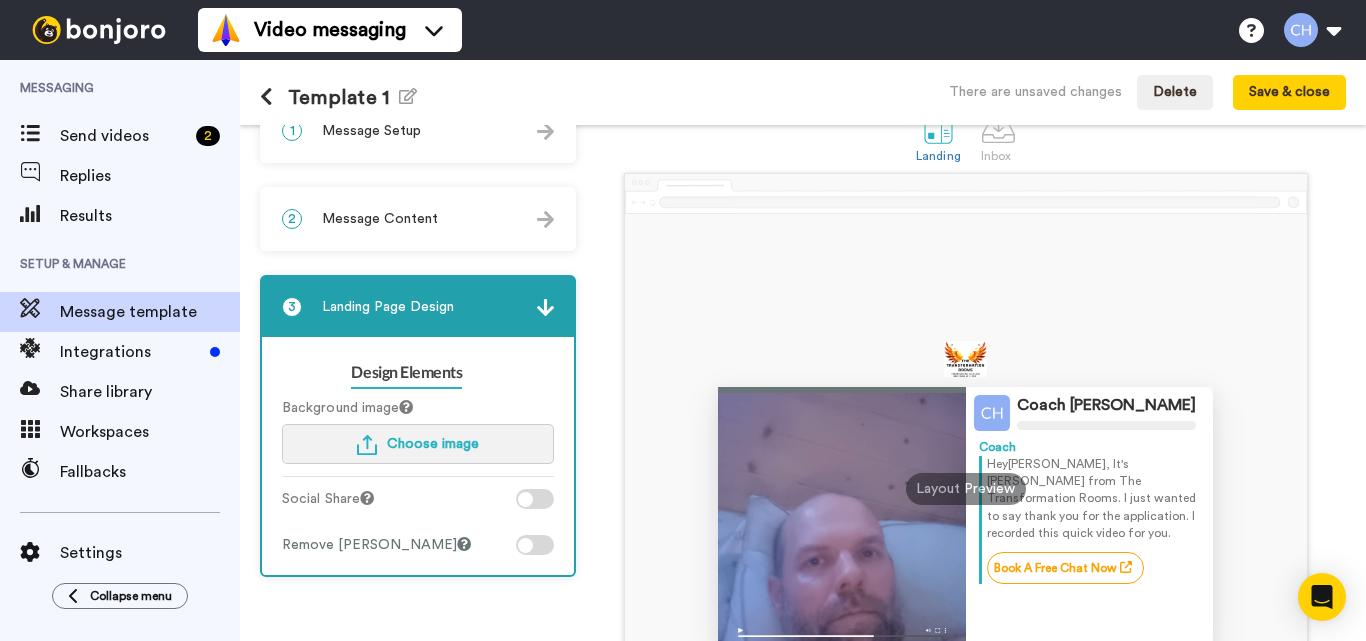 click on "Choose image" at bounding box center [433, 444] 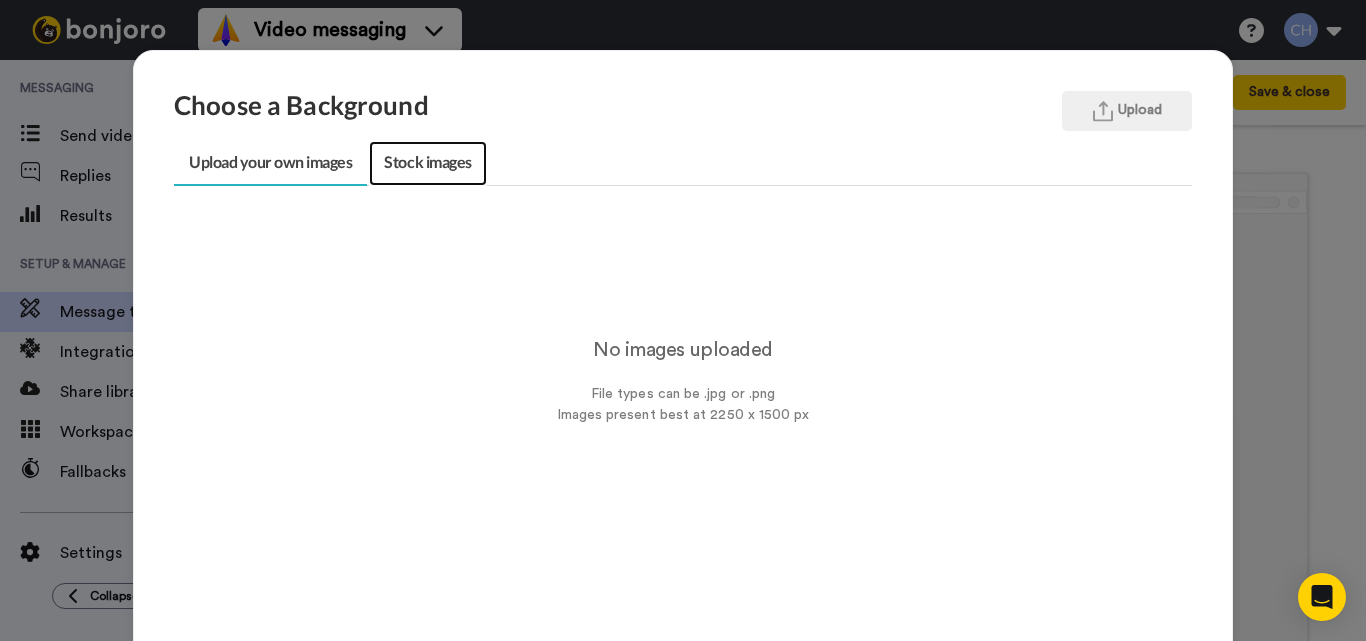 click on "Stock images" at bounding box center (427, 163) 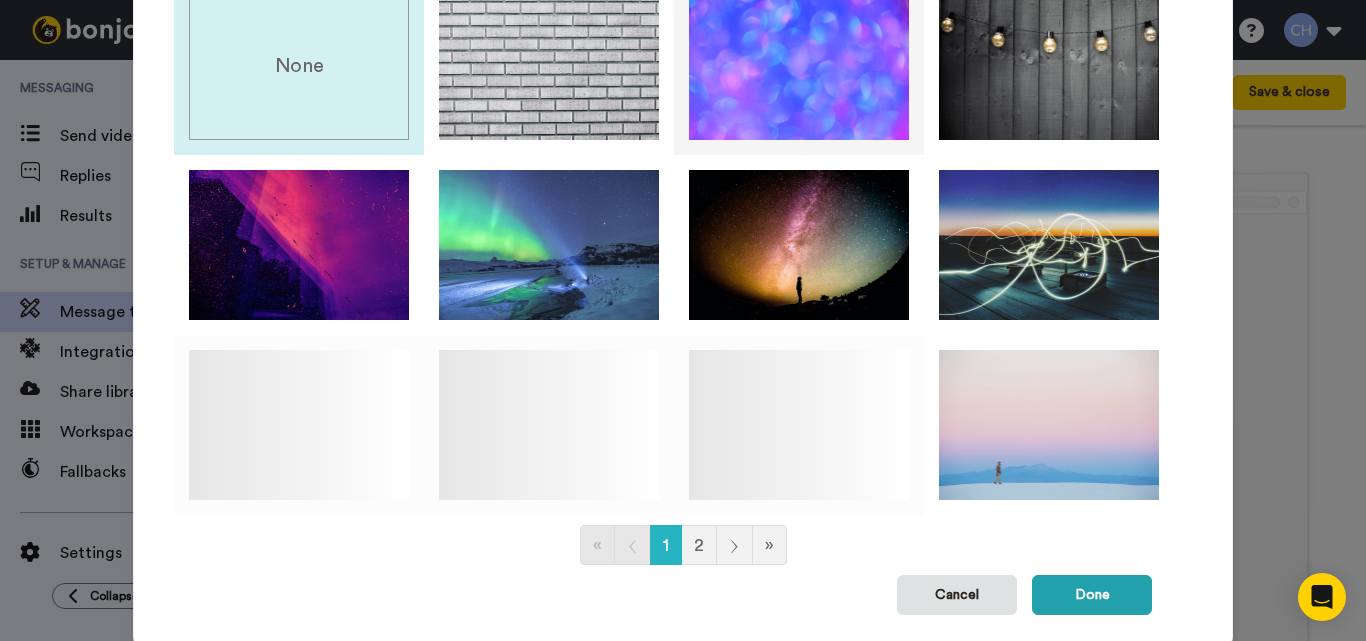 scroll, scrollTop: 305, scrollLeft: 0, axis: vertical 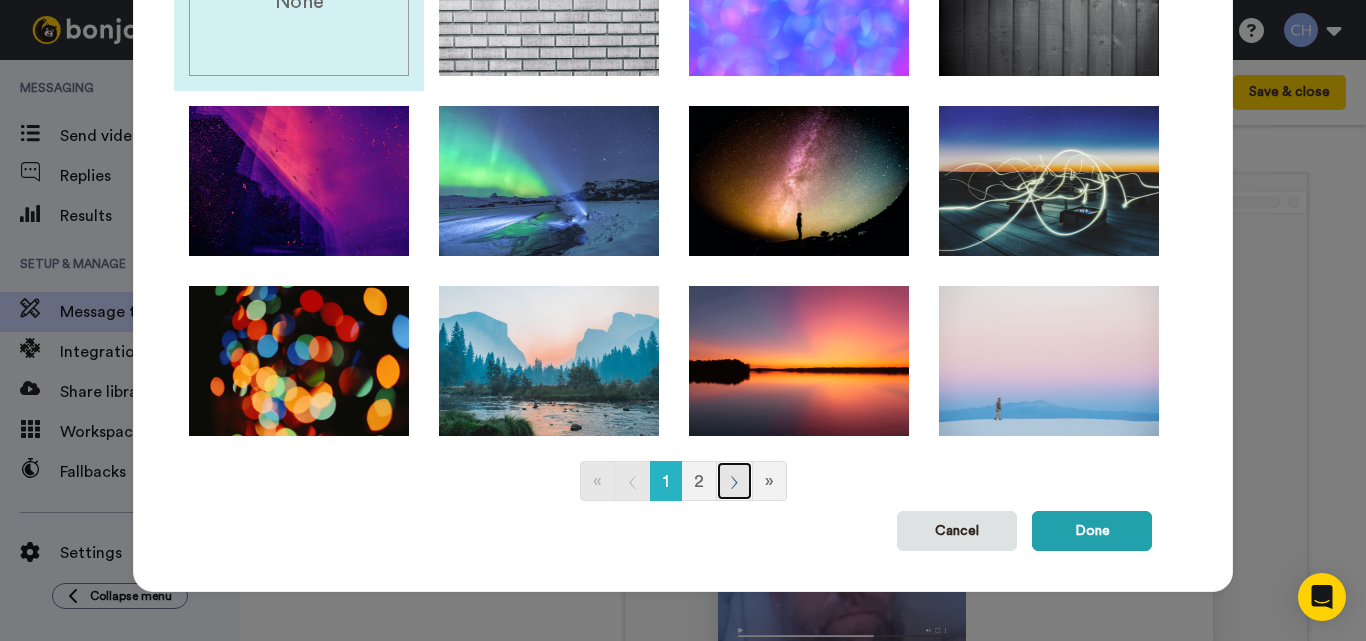 click on "⟩" at bounding box center (734, 481) 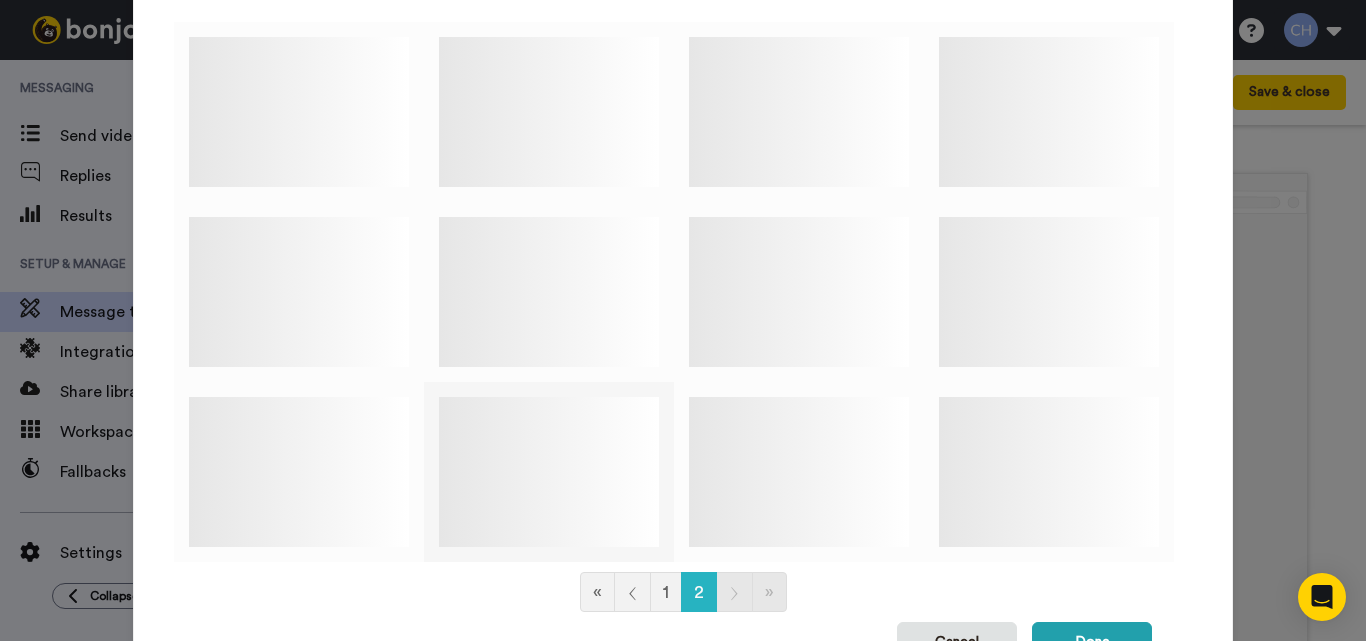 scroll, scrollTop: 200, scrollLeft: 0, axis: vertical 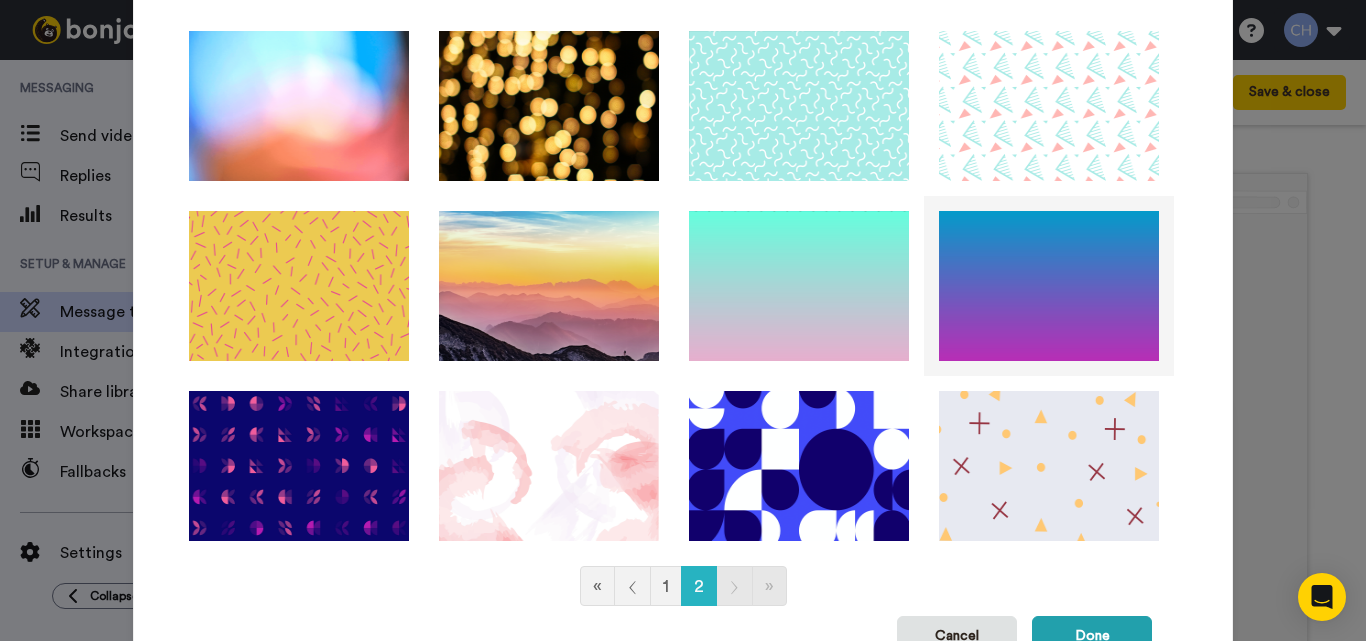 click at bounding box center (1049, 286) 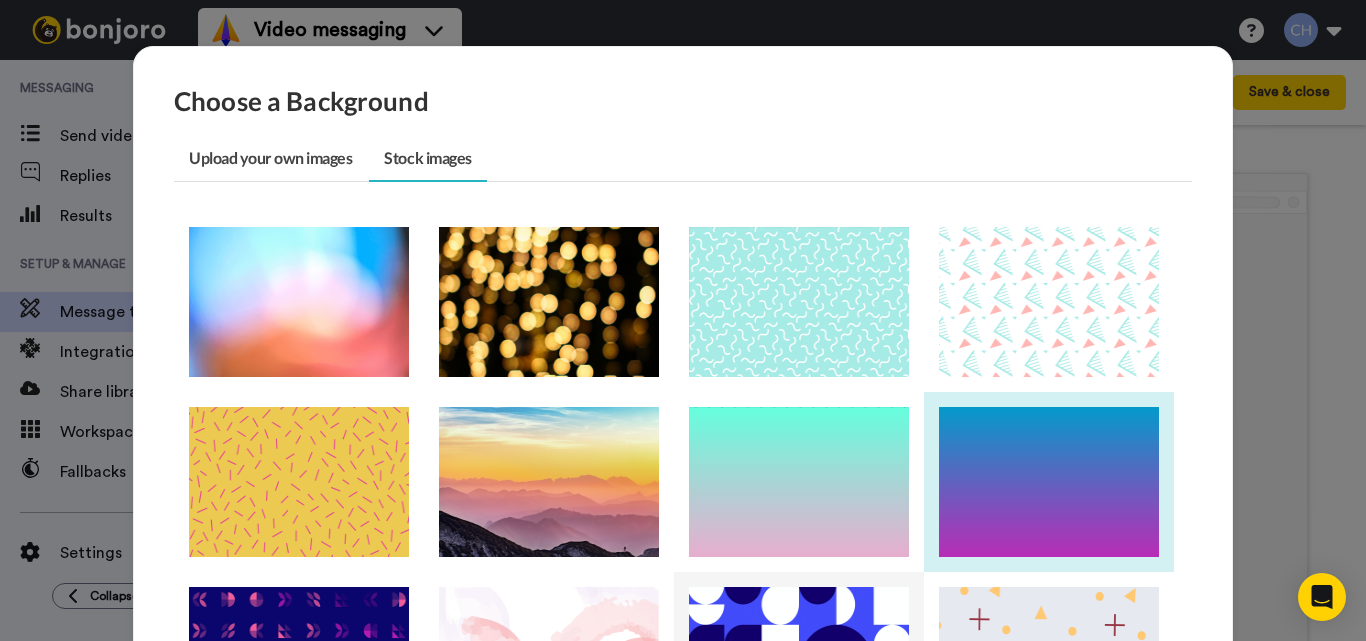 scroll, scrollTop: 0, scrollLeft: 0, axis: both 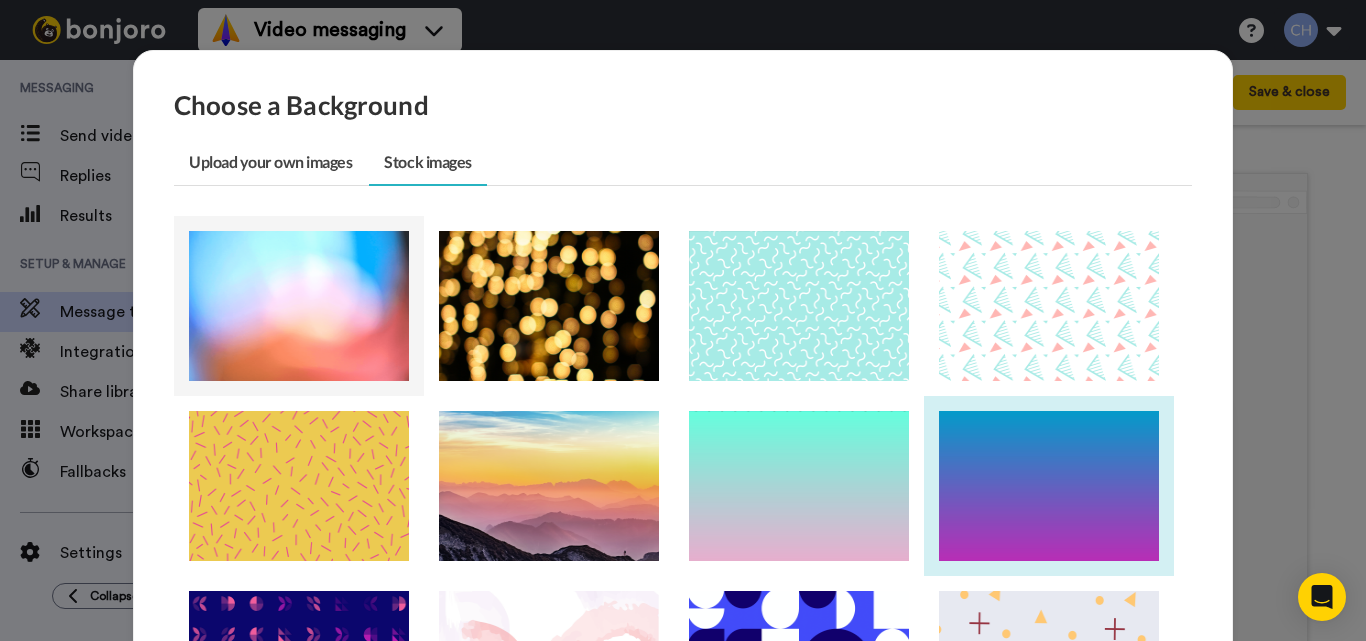 click at bounding box center (299, 306) 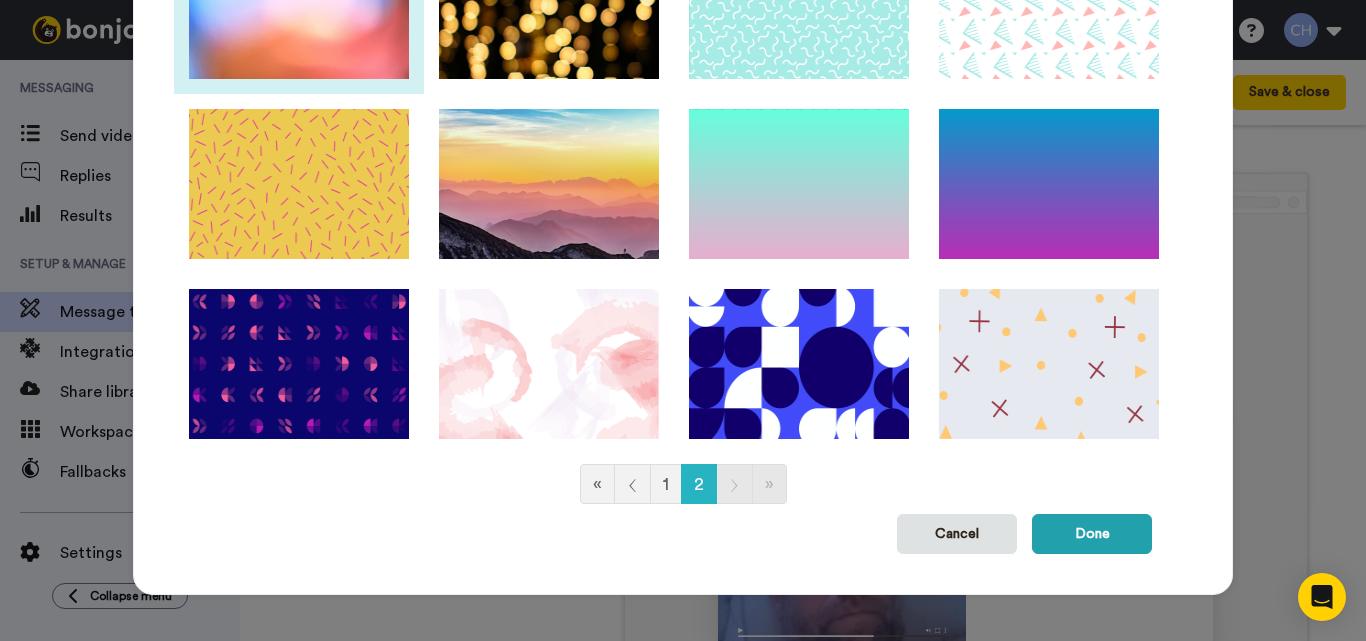 scroll, scrollTop: 306, scrollLeft: 0, axis: vertical 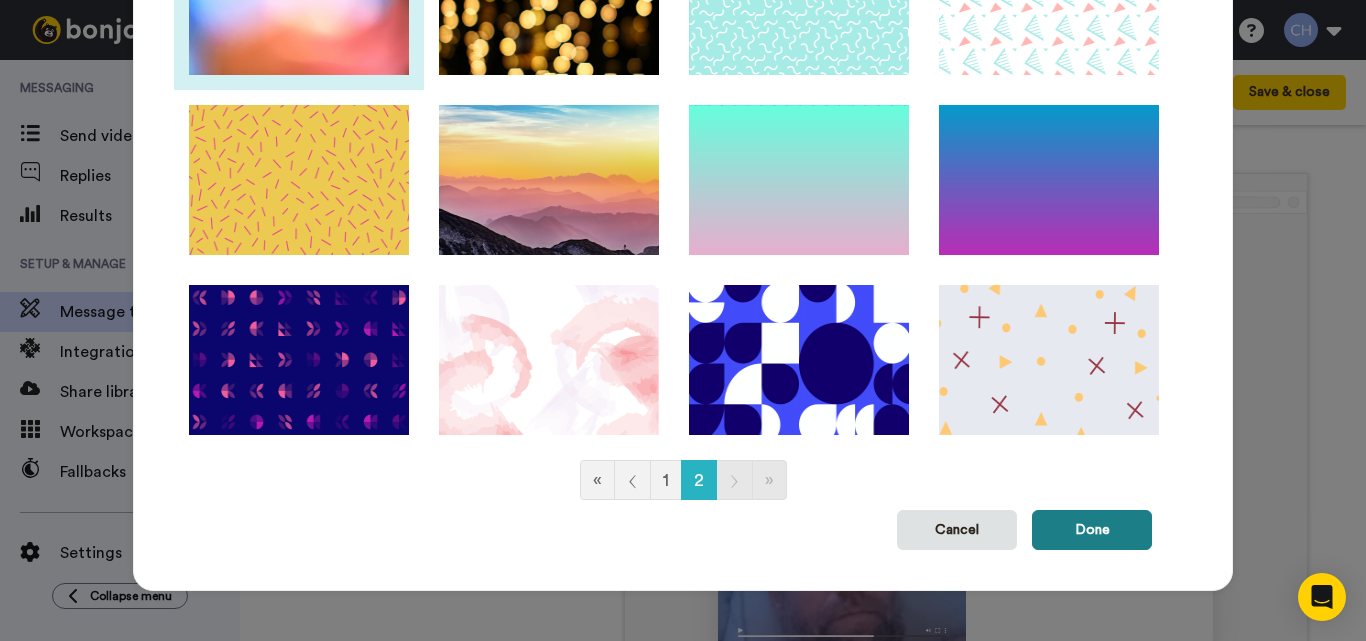 click on "Done" at bounding box center (1092, 530) 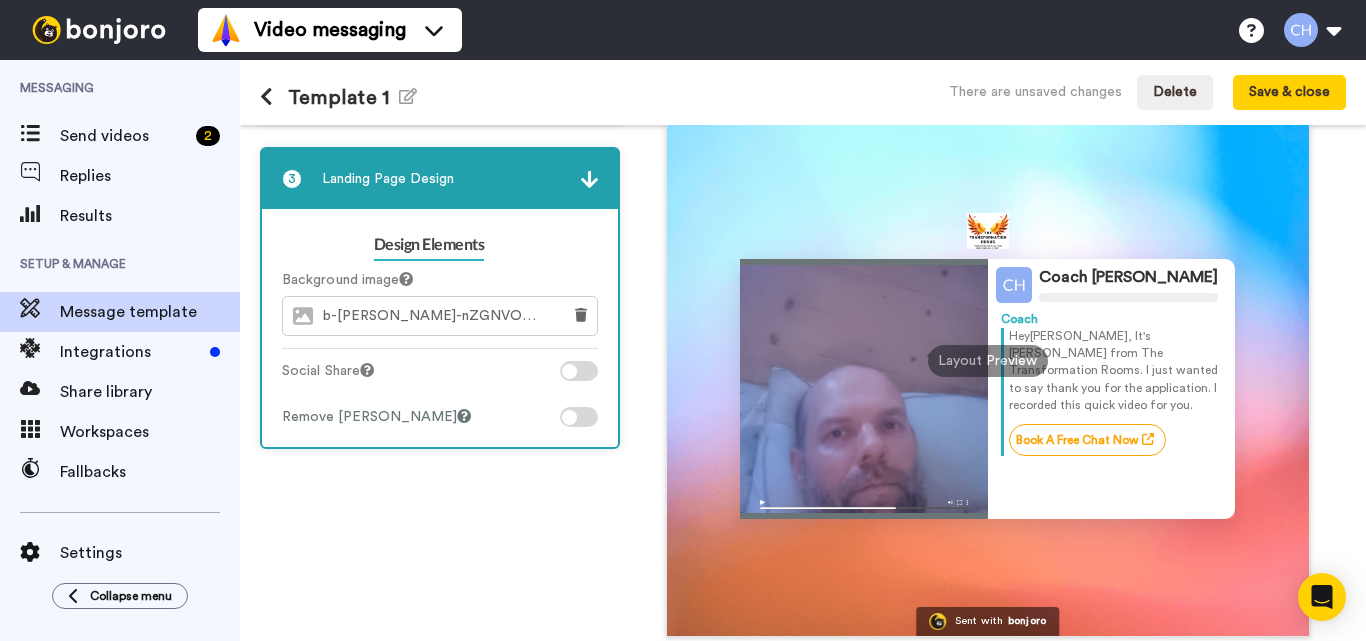 scroll, scrollTop: 154, scrollLeft: 0, axis: vertical 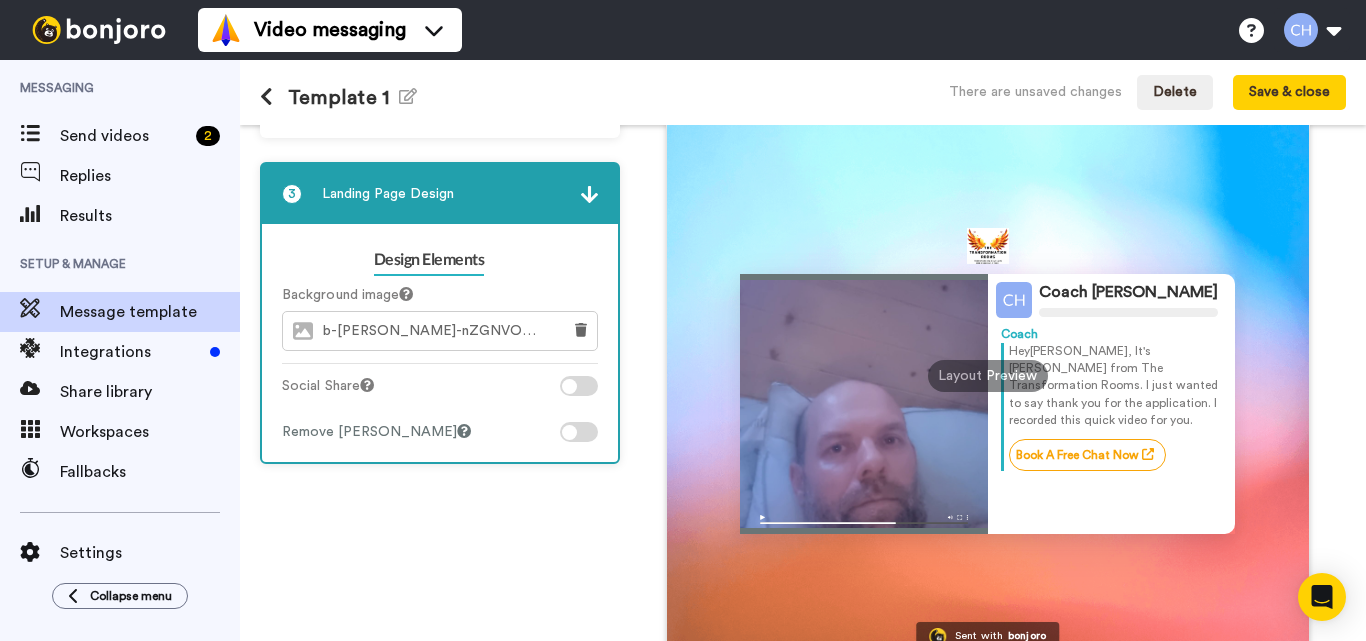 click on "Layout Preview" at bounding box center (988, 376) 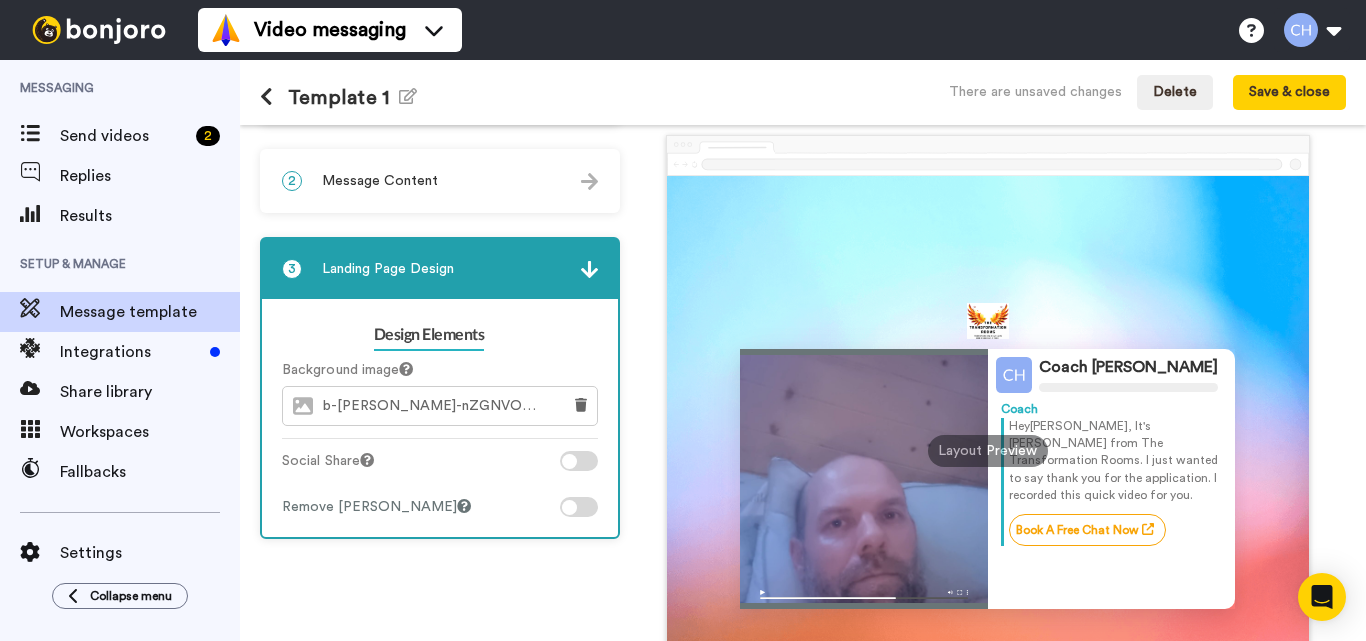 scroll, scrollTop: 72, scrollLeft: 0, axis: vertical 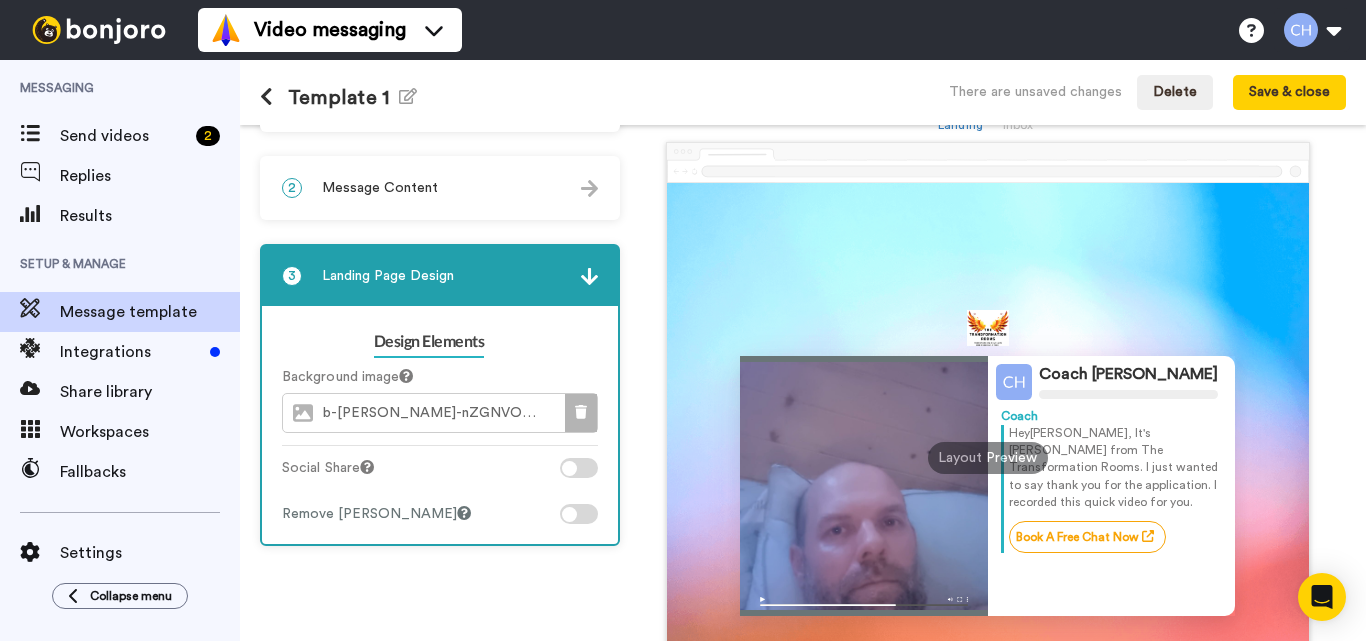 click 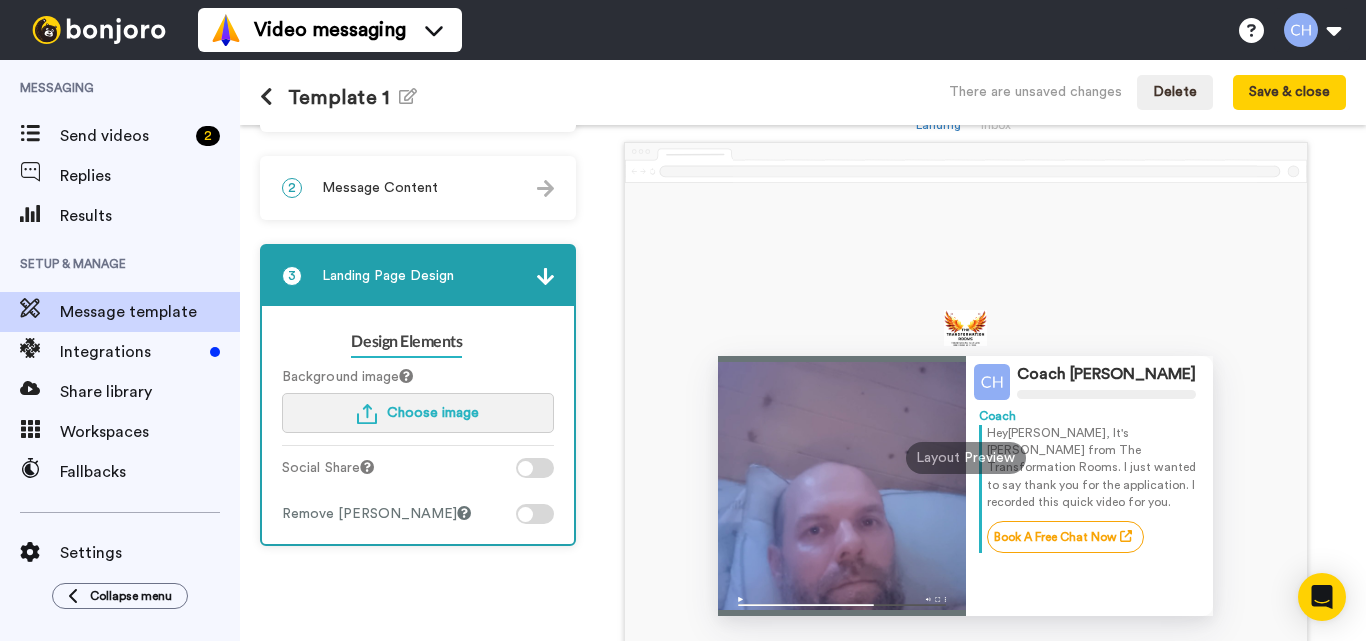click on "Choose image" at bounding box center [433, 413] 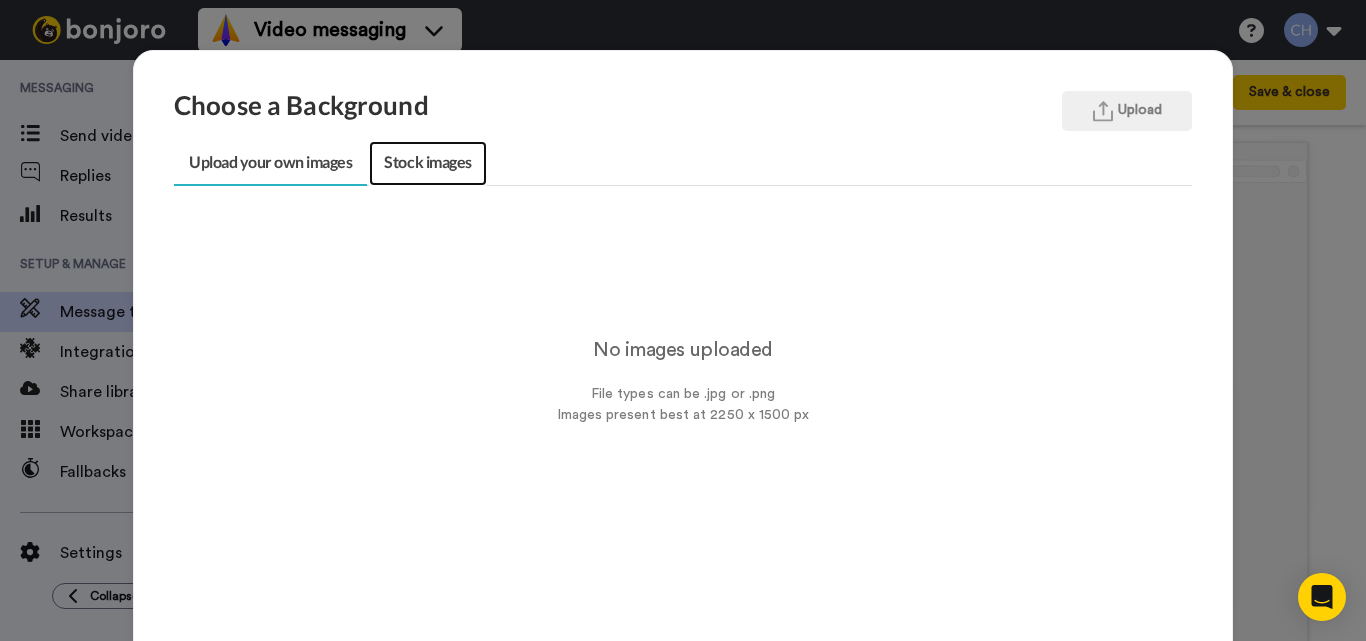 click on "Stock images" at bounding box center (427, 163) 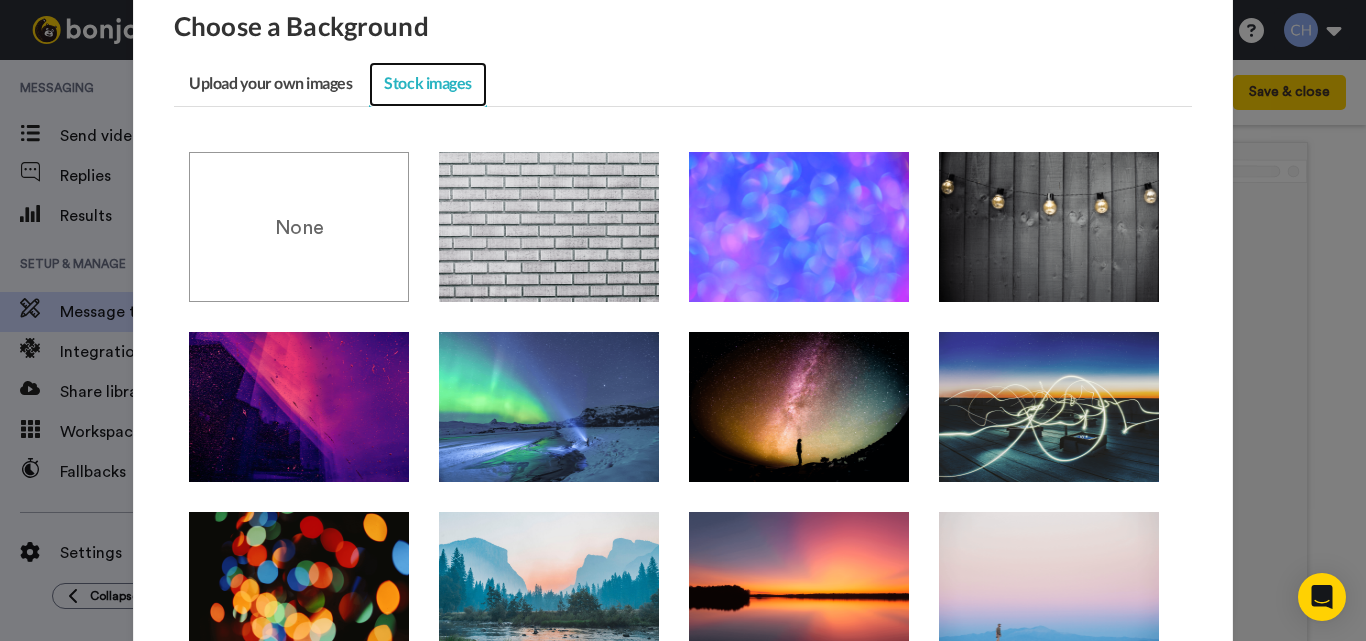 scroll, scrollTop: 98, scrollLeft: 0, axis: vertical 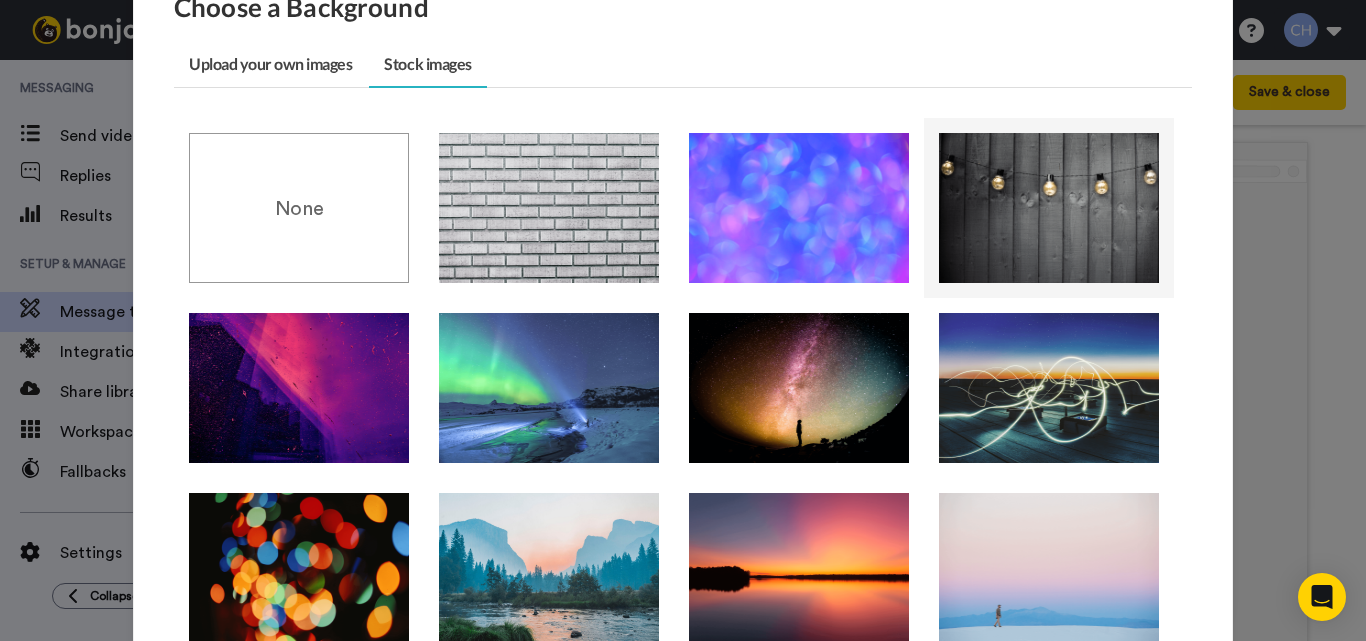 click at bounding box center [1049, 208] 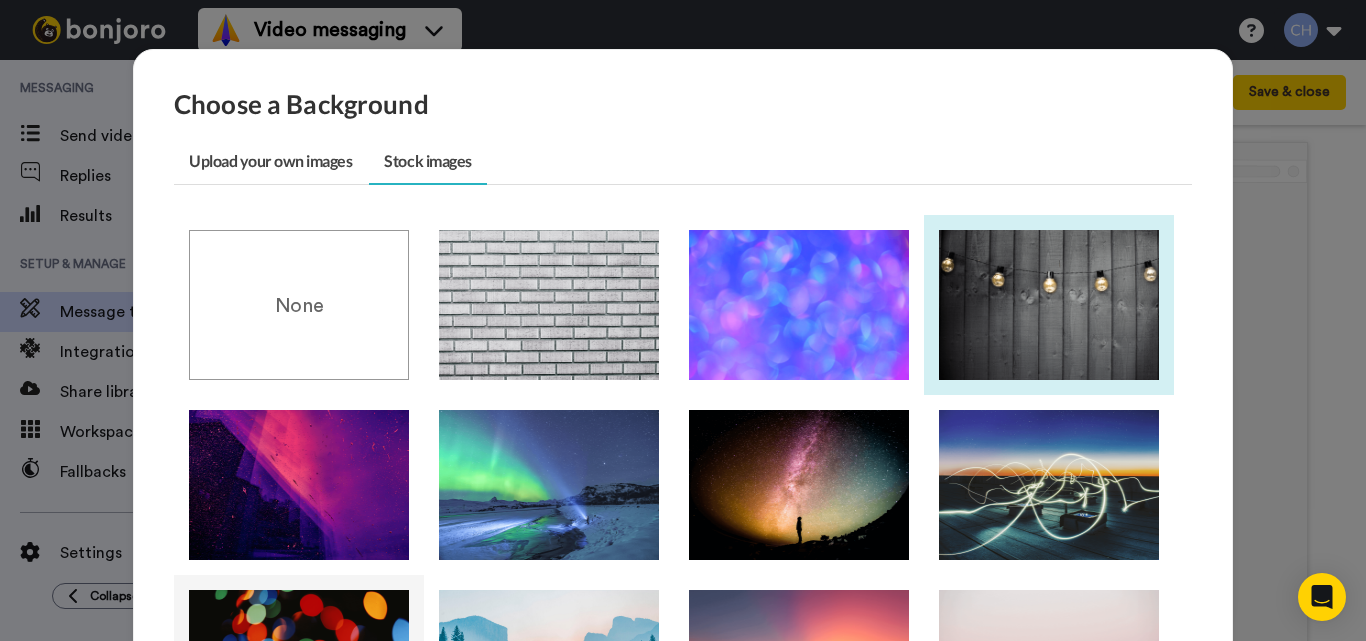 scroll, scrollTop: 0, scrollLeft: 0, axis: both 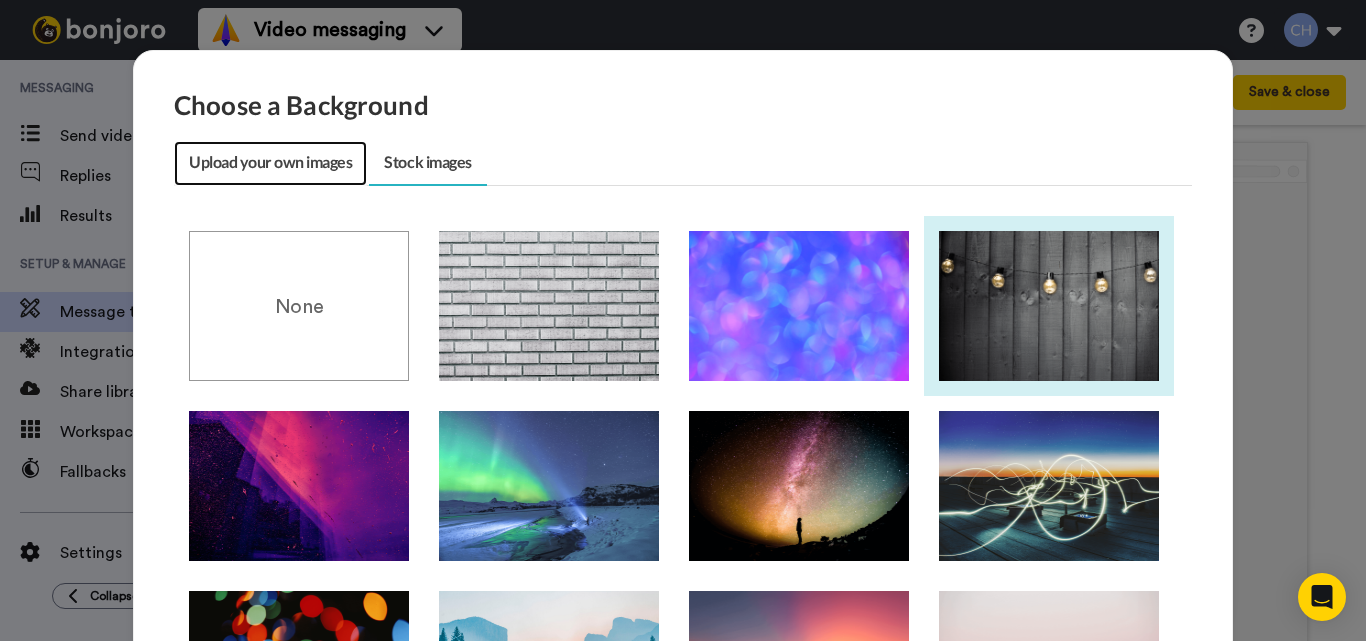 click on "Upload your own images" at bounding box center (270, 163) 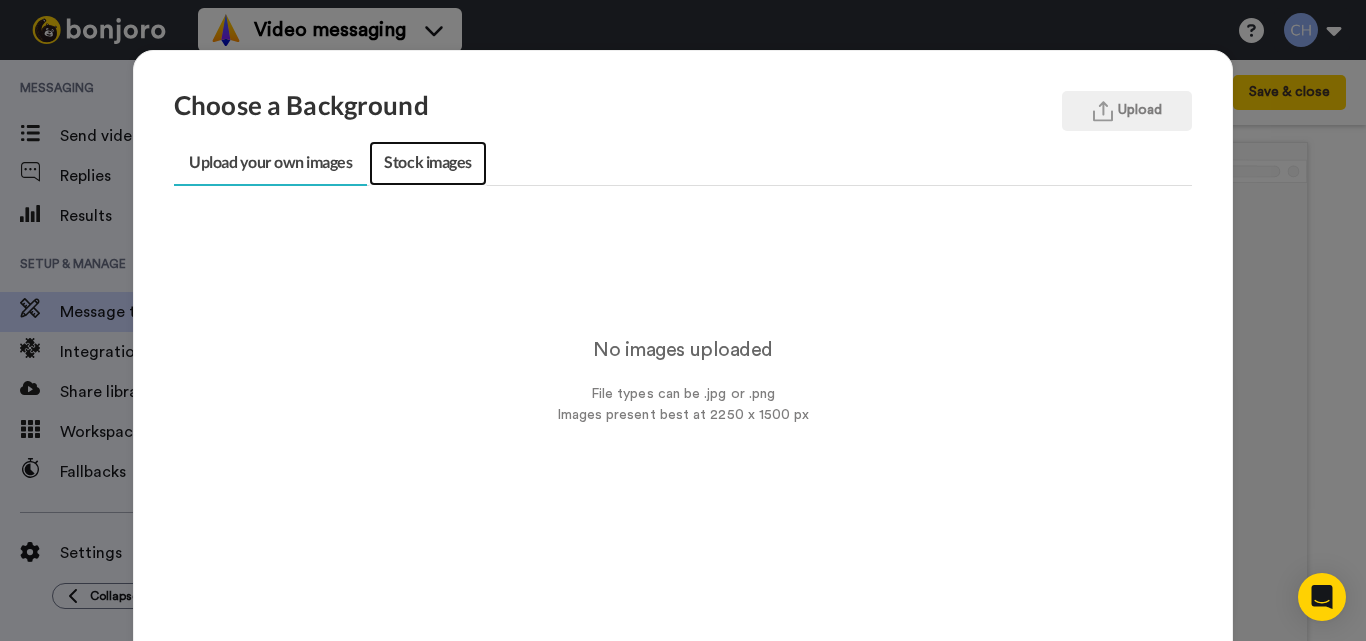 click on "Stock images" at bounding box center [427, 163] 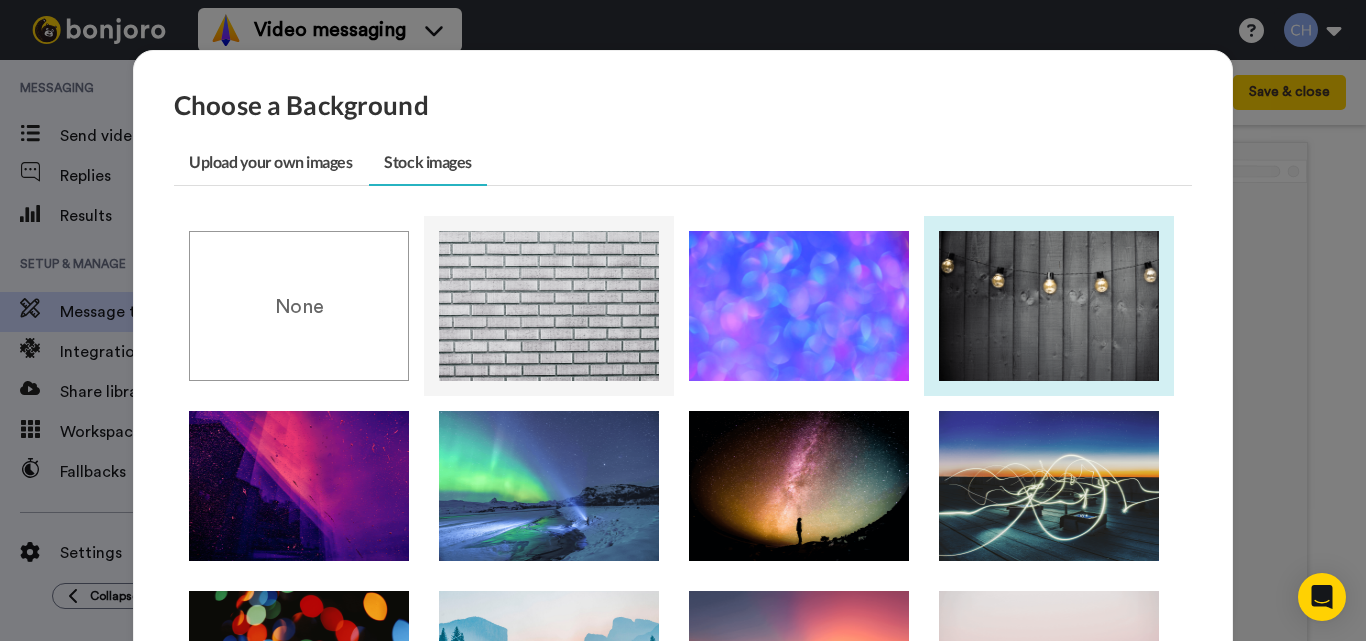 click at bounding box center (549, 306) 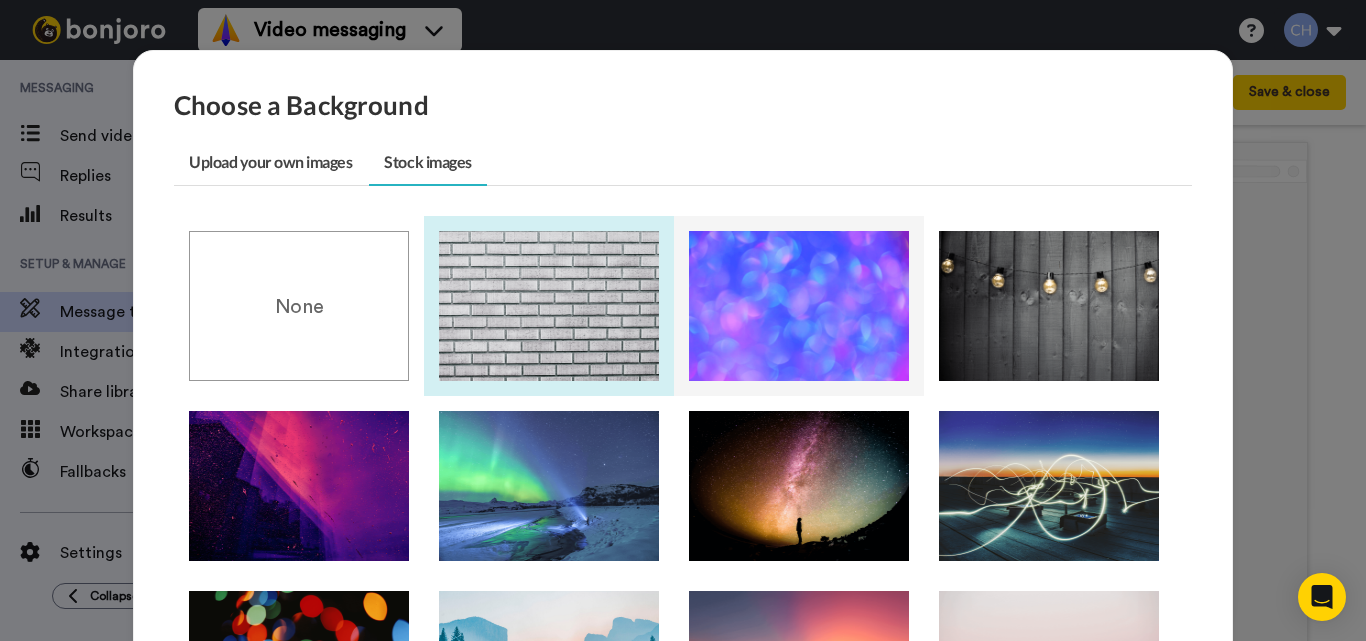 click at bounding box center (799, 306) 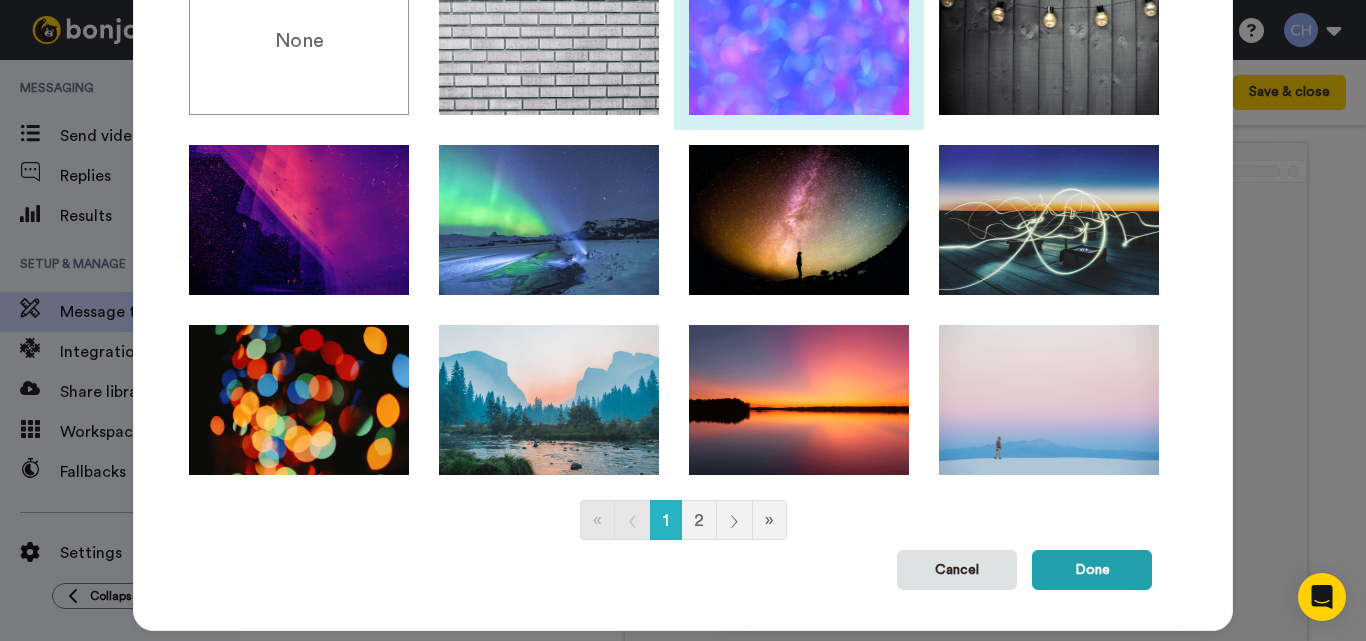 scroll, scrollTop: 306, scrollLeft: 0, axis: vertical 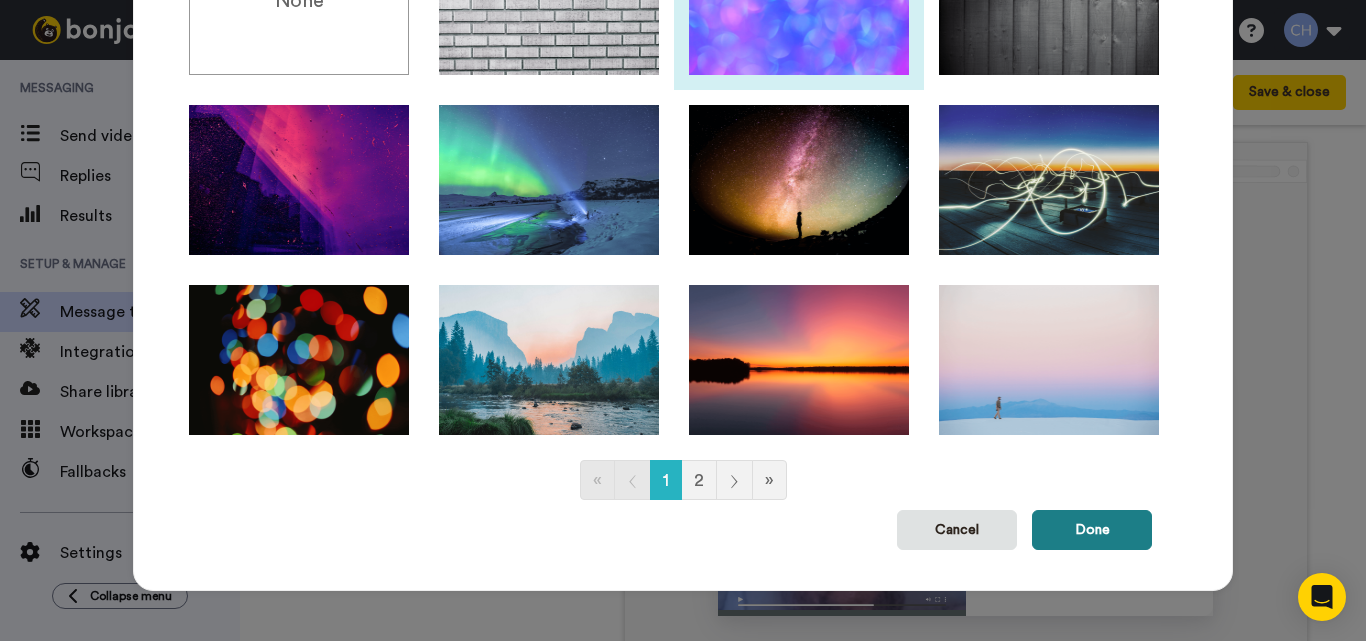 click on "Done" at bounding box center [1092, 530] 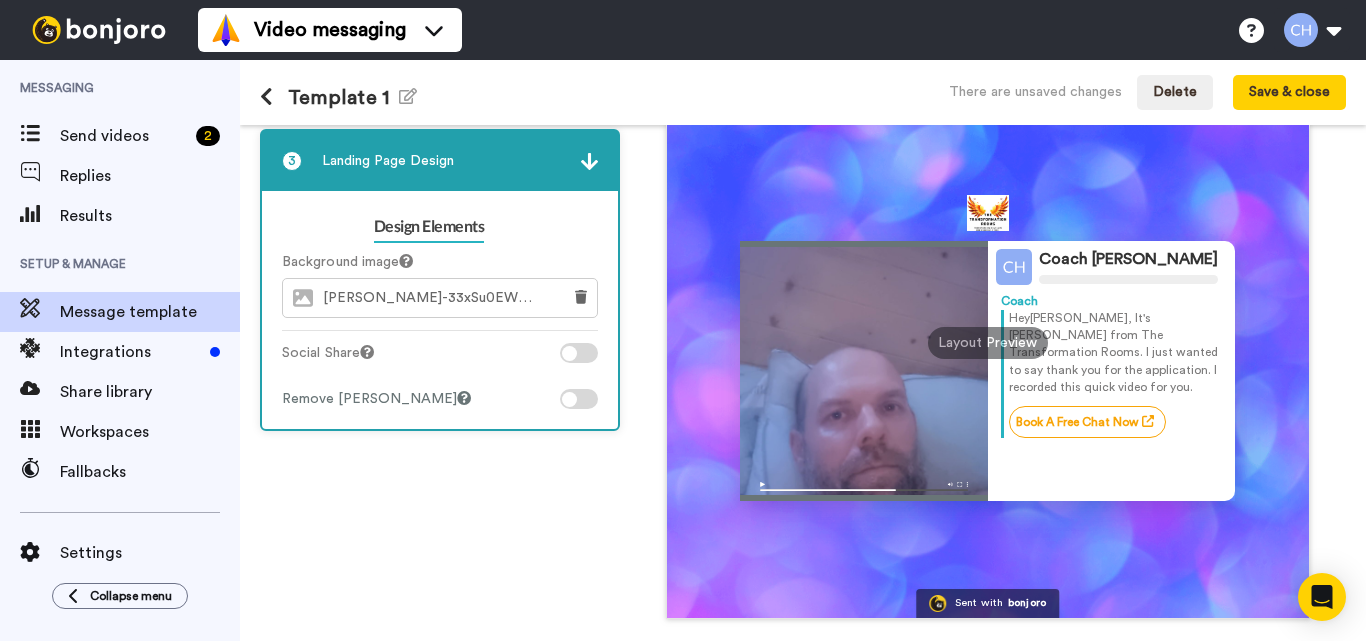 scroll, scrollTop: 226, scrollLeft: 0, axis: vertical 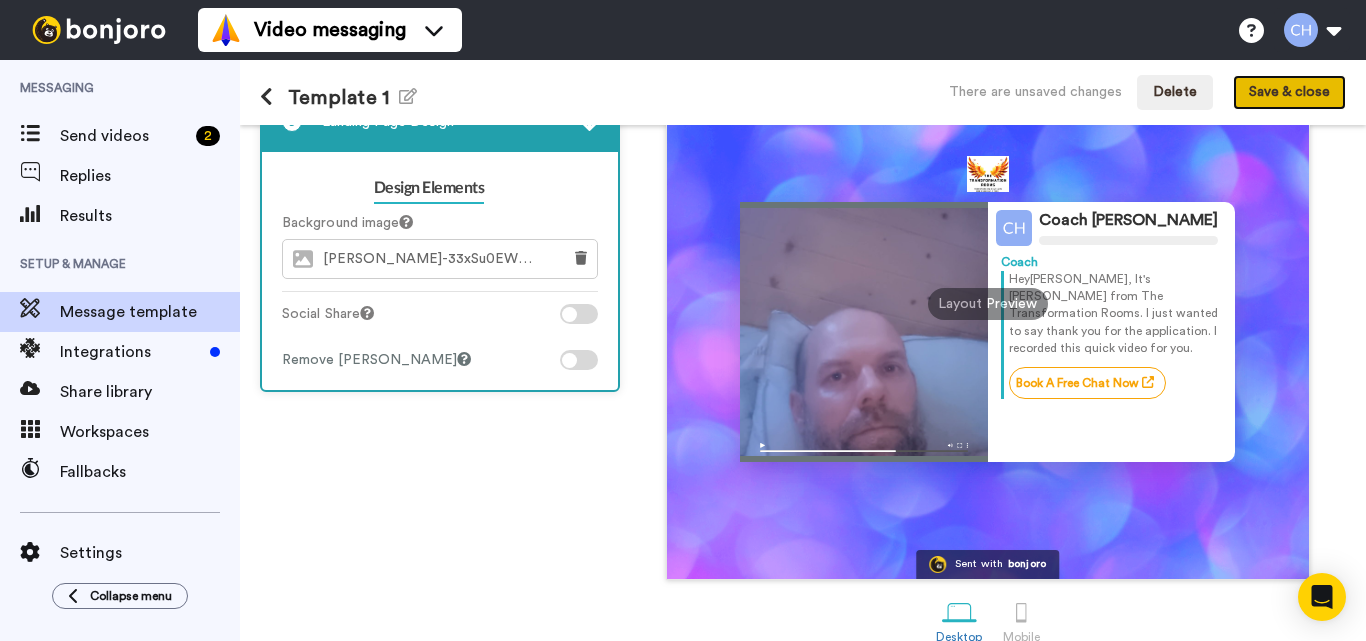 click on "Save & close" at bounding box center [1289, 93] 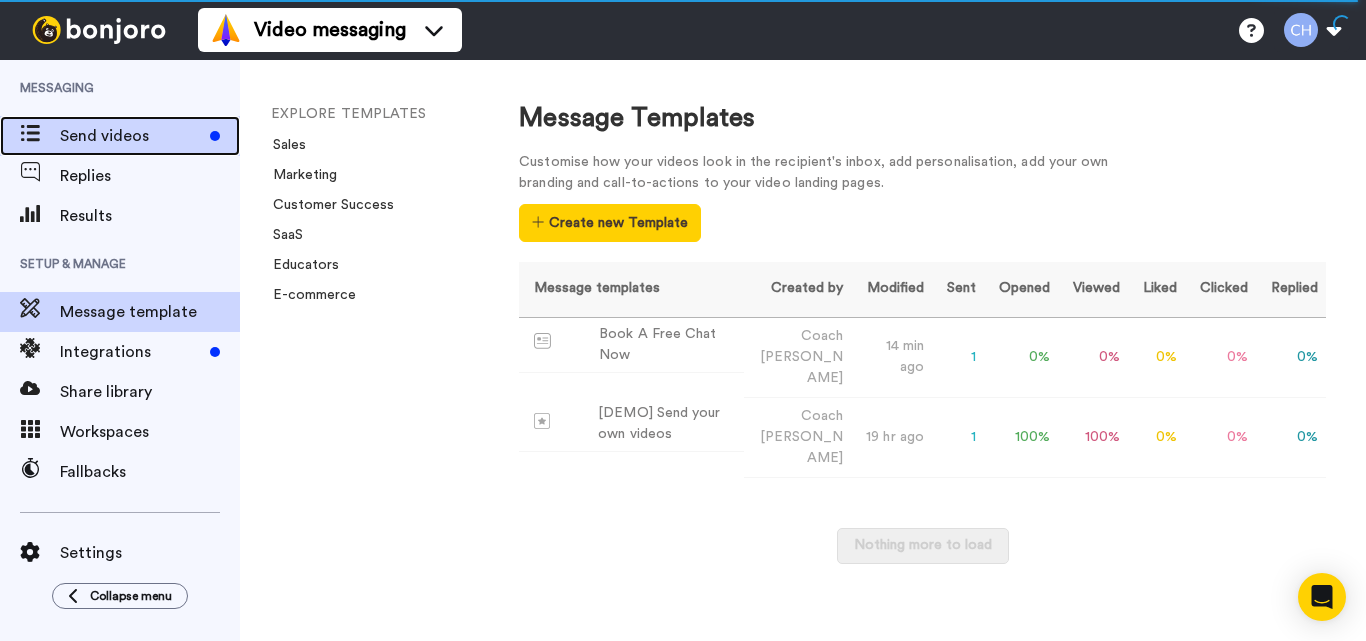 click on "Send videos" at bounding box center [131, 136] 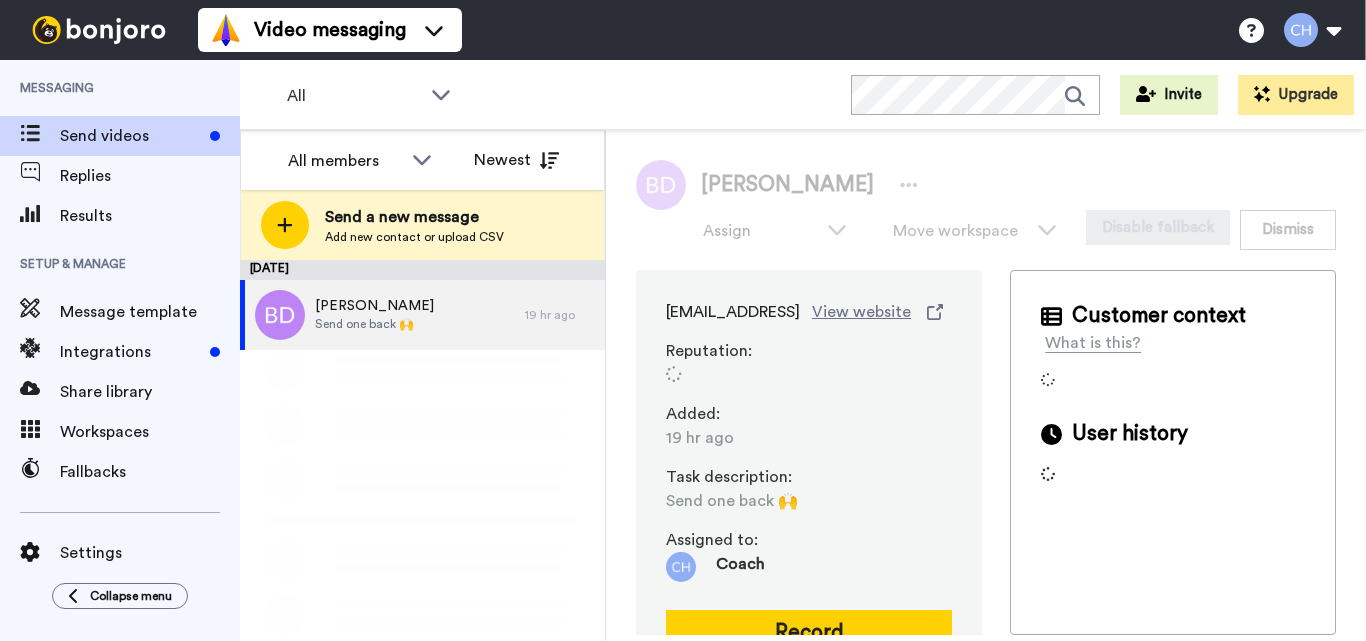 scroll, scrollTop: 0, scrollLeft: 0, axis: both 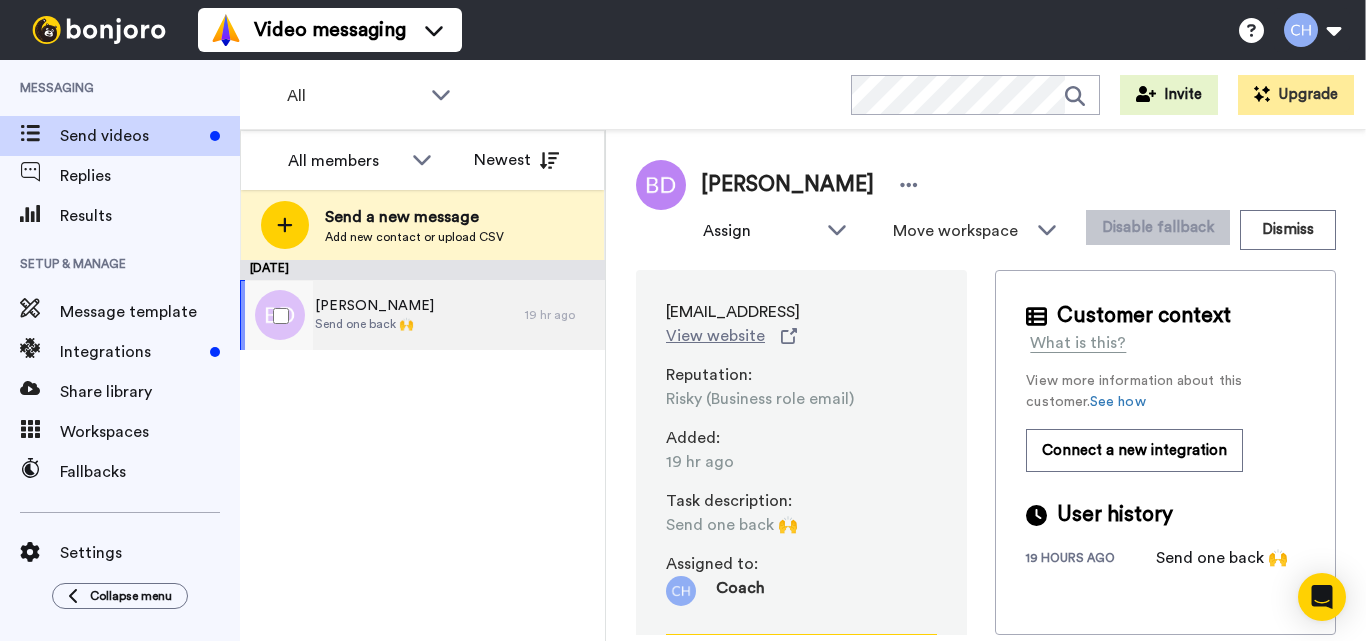 click on "Bryce DeCora Send one back 🙌" at bounding box center [382, 315] 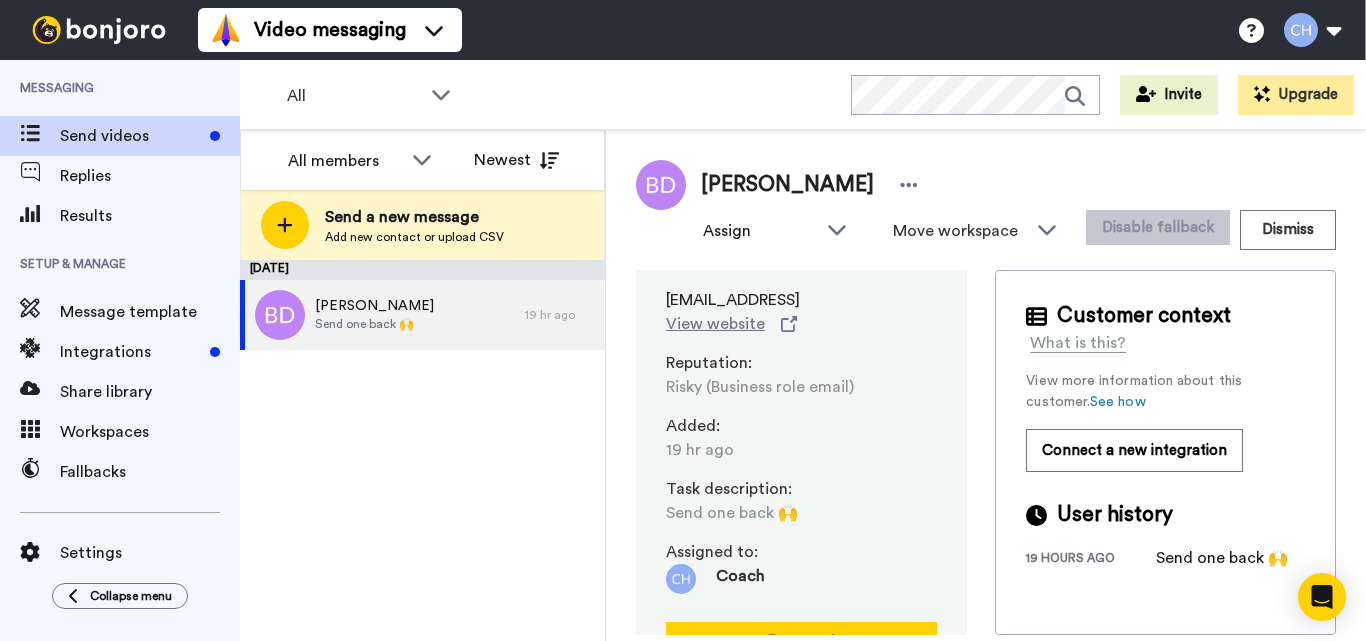 scroll, scrollTop: 0, scrollLeft: 0, axis: both 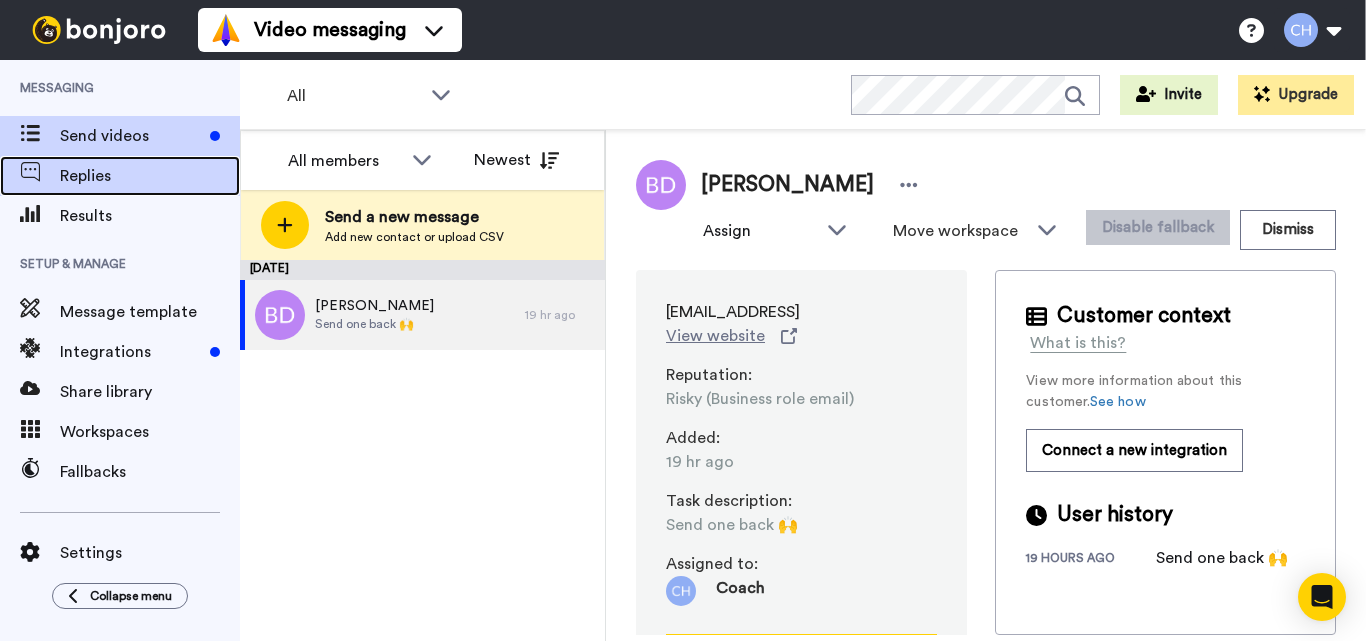 click on "Replies" at bounding box center (150, 176) 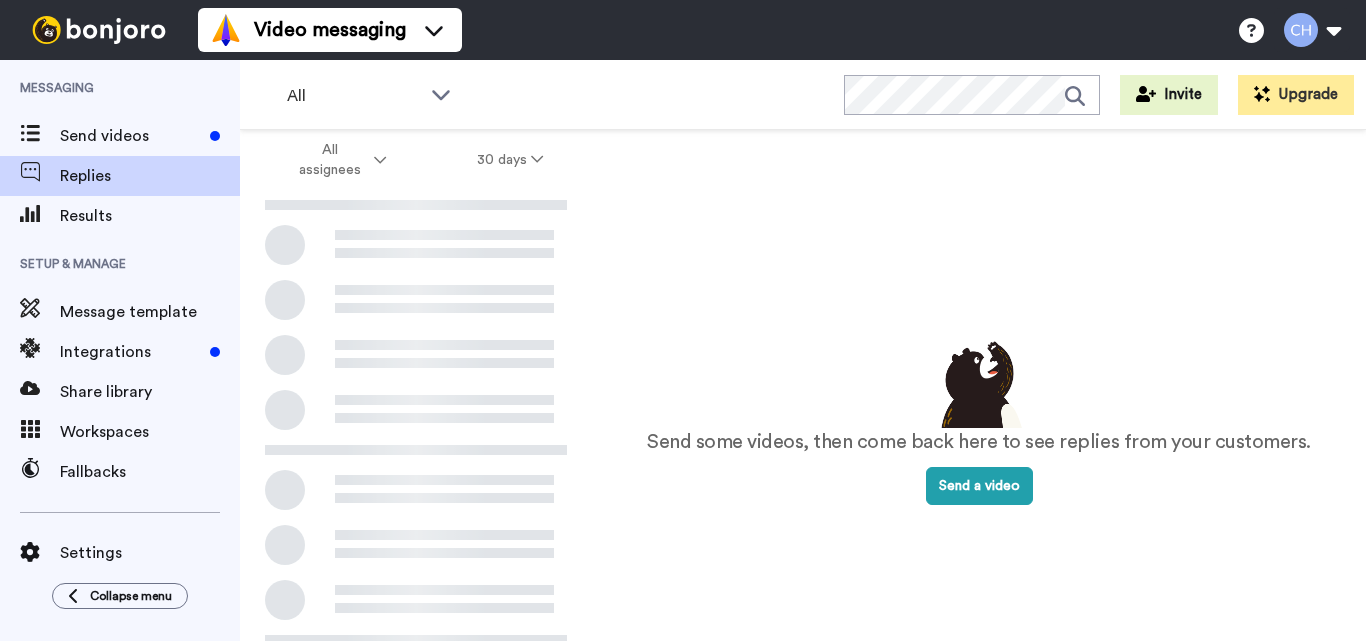 scroll, scrollTop: 0, scrollLeft: 0, axis: both 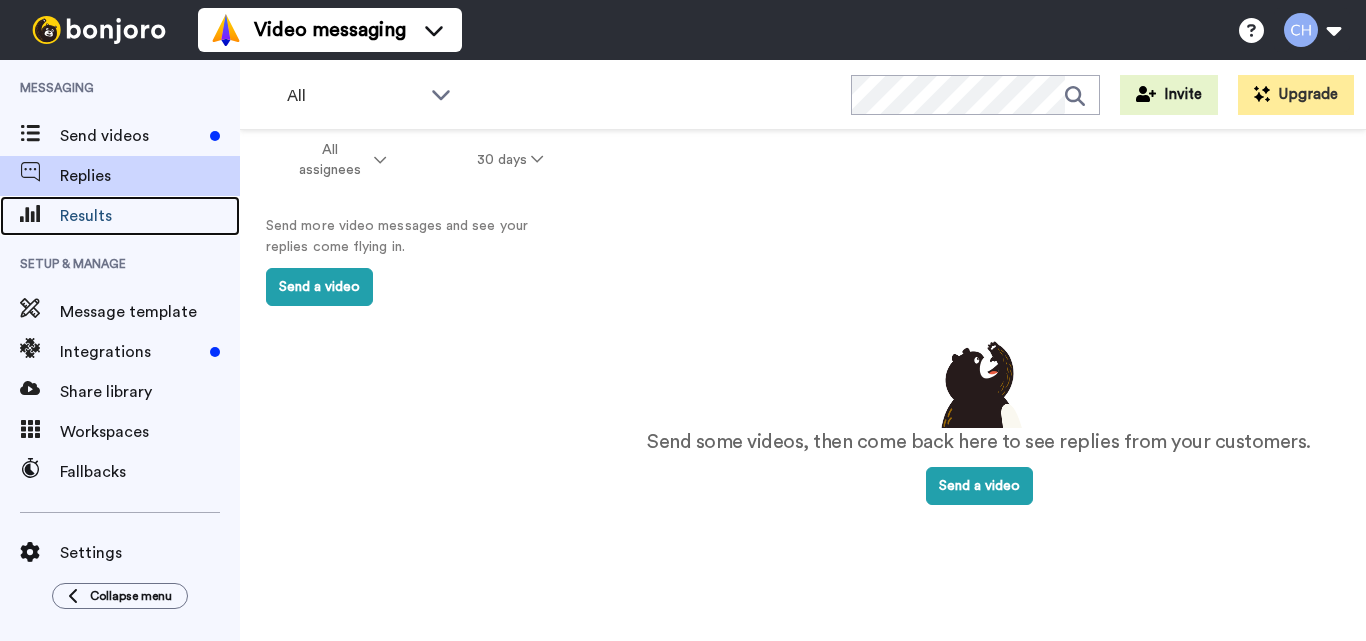click on "Results" at bounding box center [150, 216] 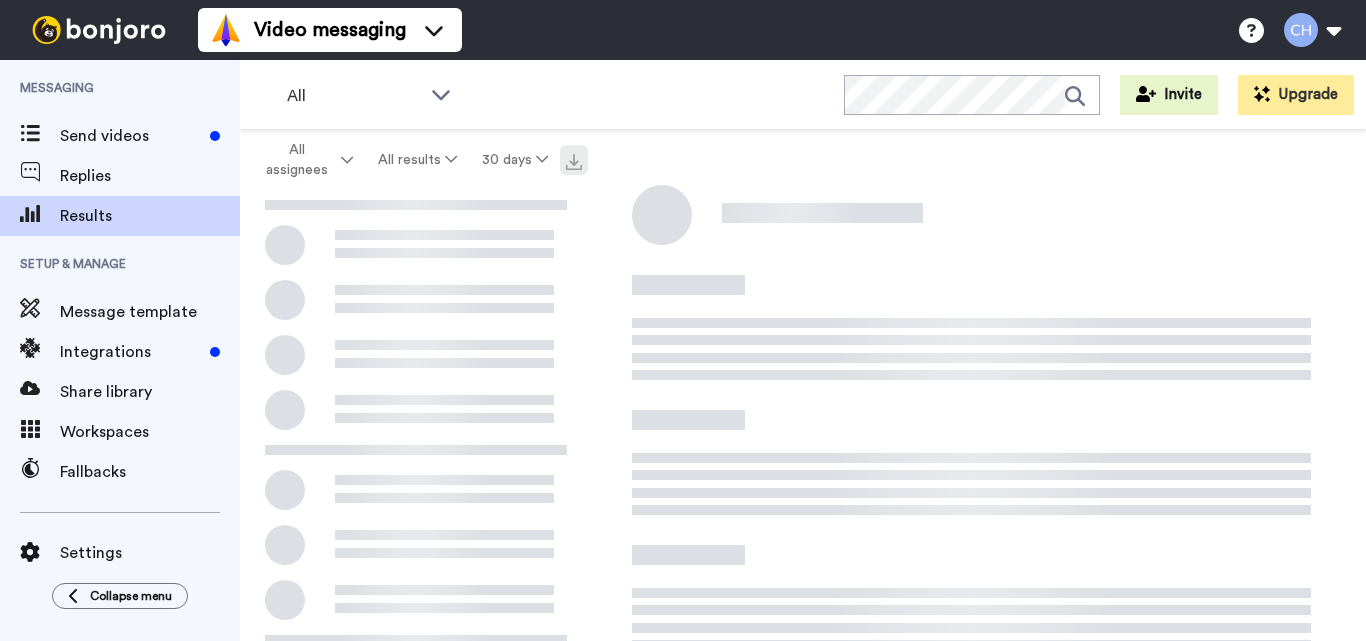 scroll, scrollTop: 0, scrollLeft: 0, axis: both 